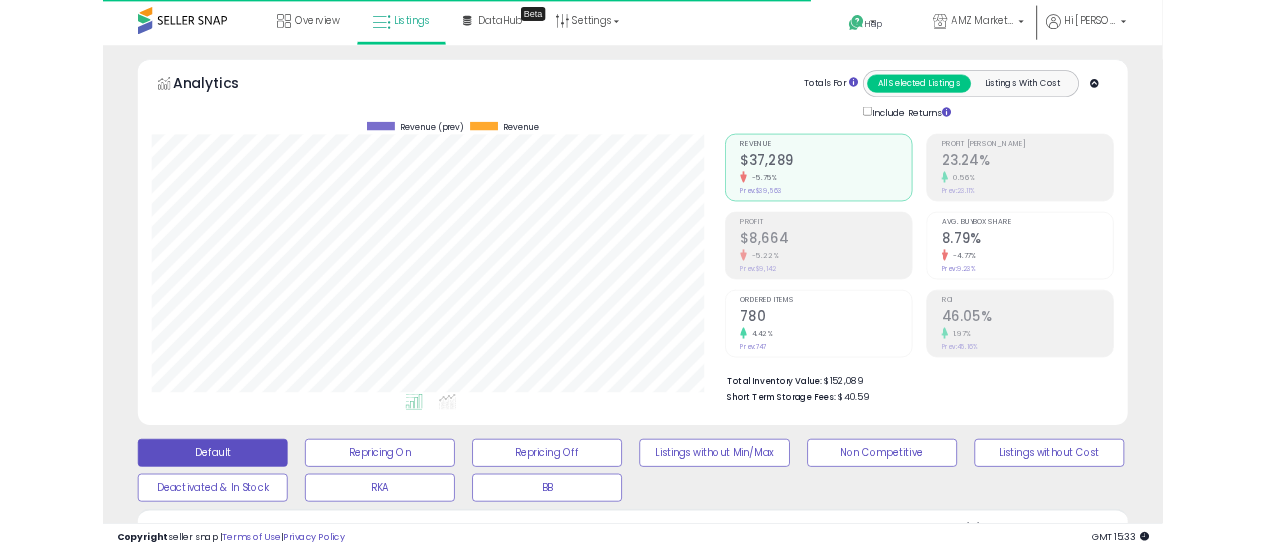 scroll, scrollTop: 0, scrollLeft: 0, axis: both 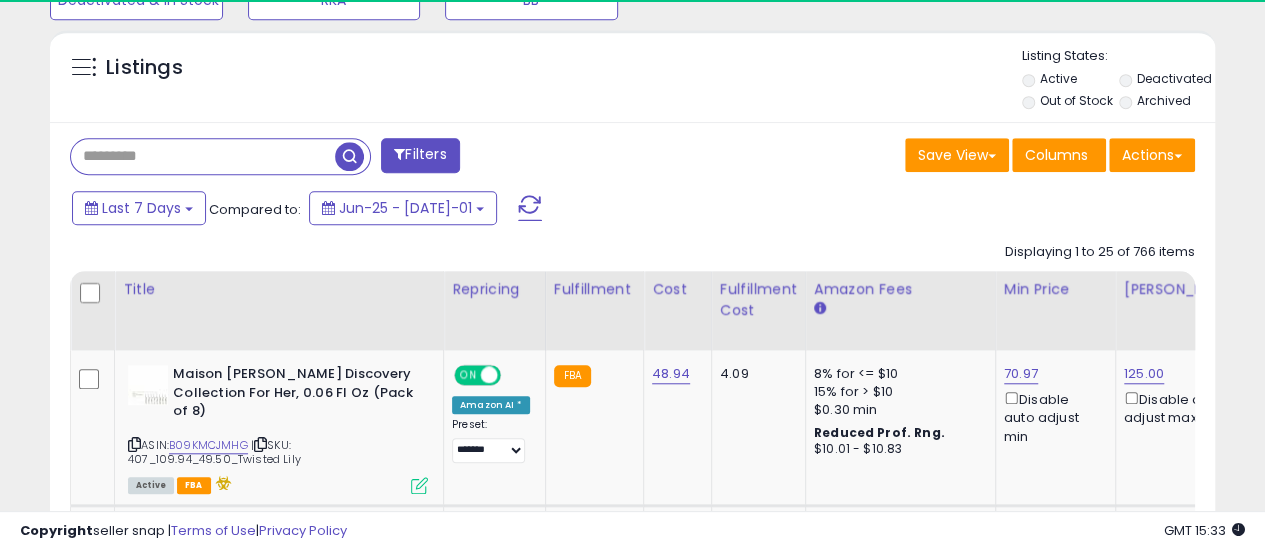 click at bounding box center [203, 156] 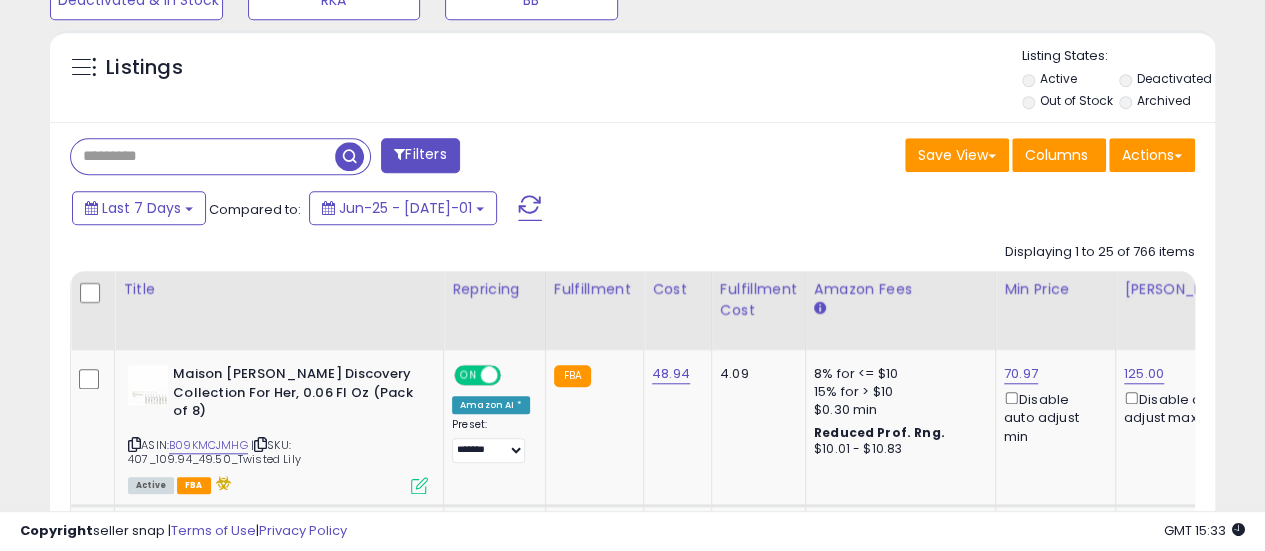 paste on "**********" 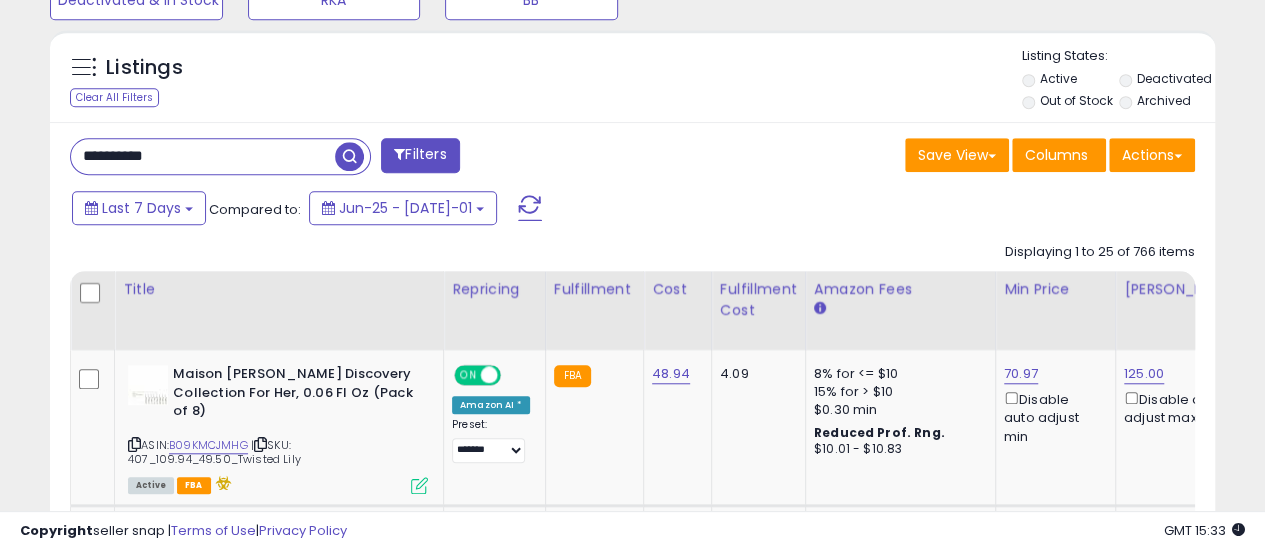 type on "**********" 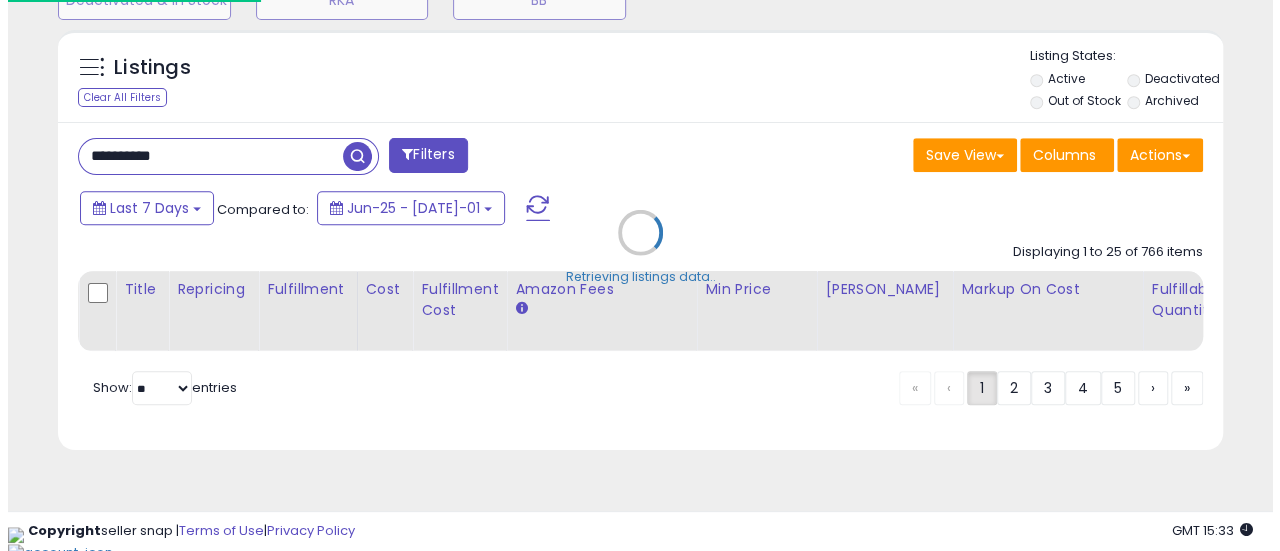 scroll, scrollTop: 686, scrollLeft: 0, axis: vertical 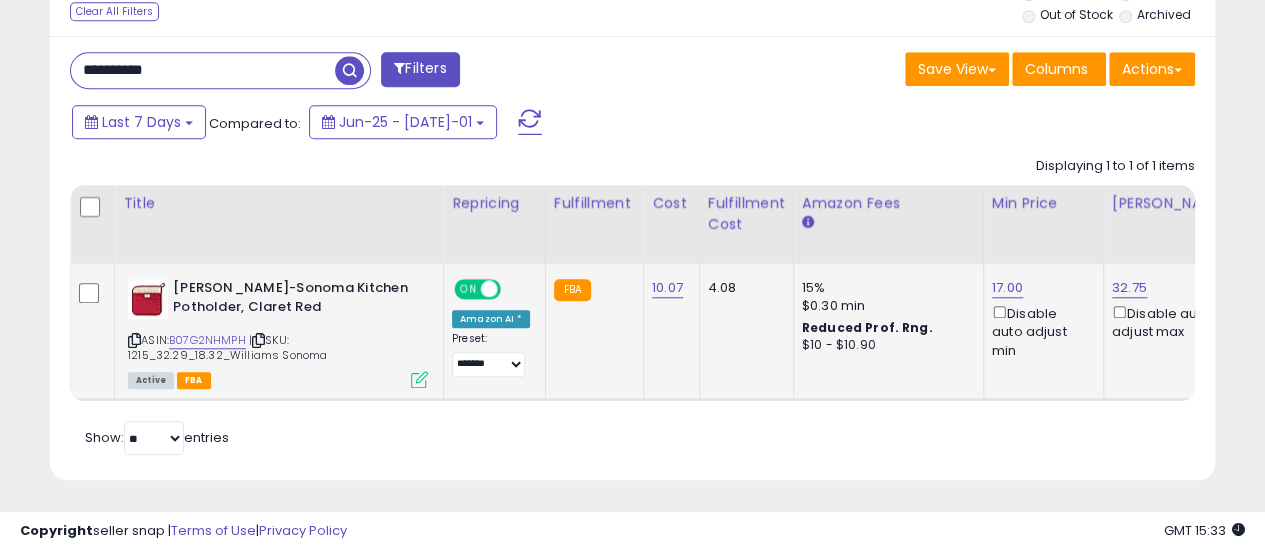 click at bounding box center [419, 379] 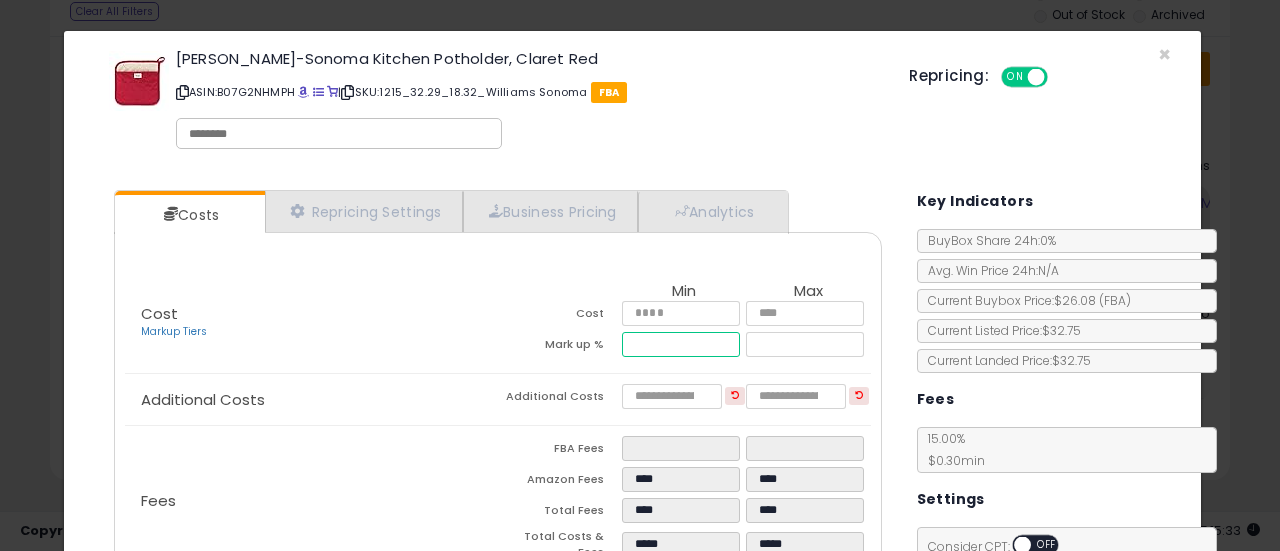 drag, startPoint x: 681, startPoint y: 350, endPoint x: 593, endPoint y: 348, distance: 88.02273 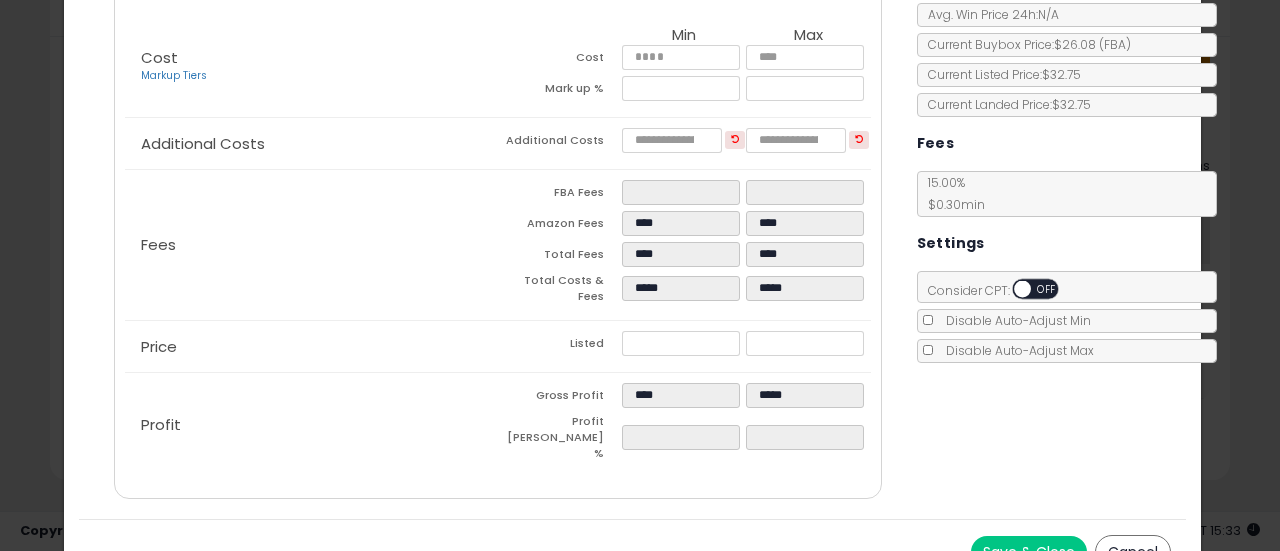 type on "*****" 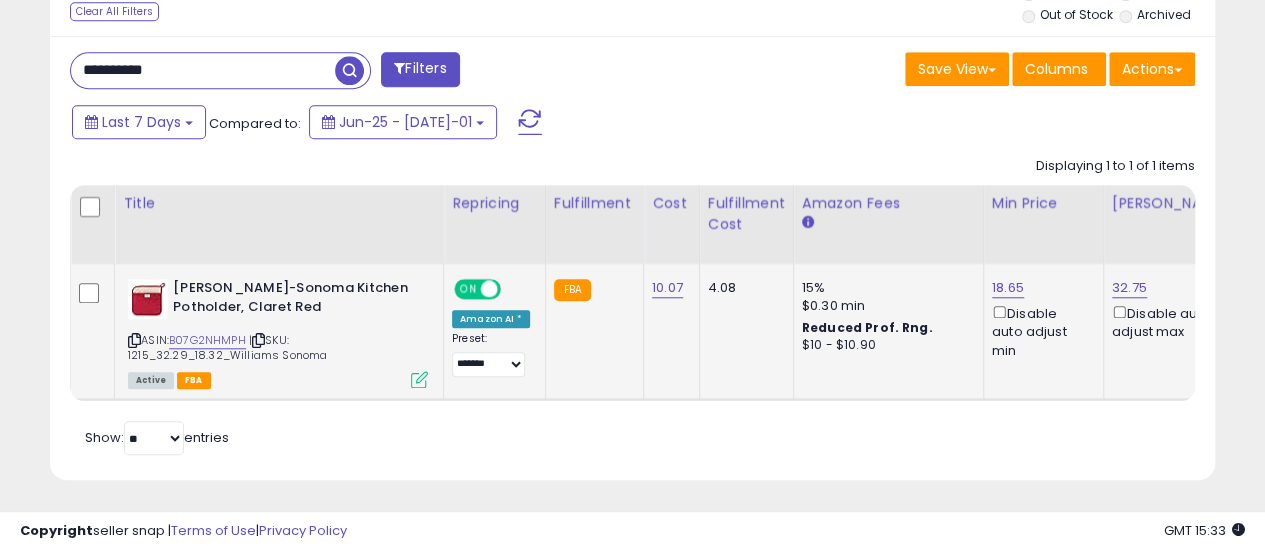 click at bounding box center (419, 379) 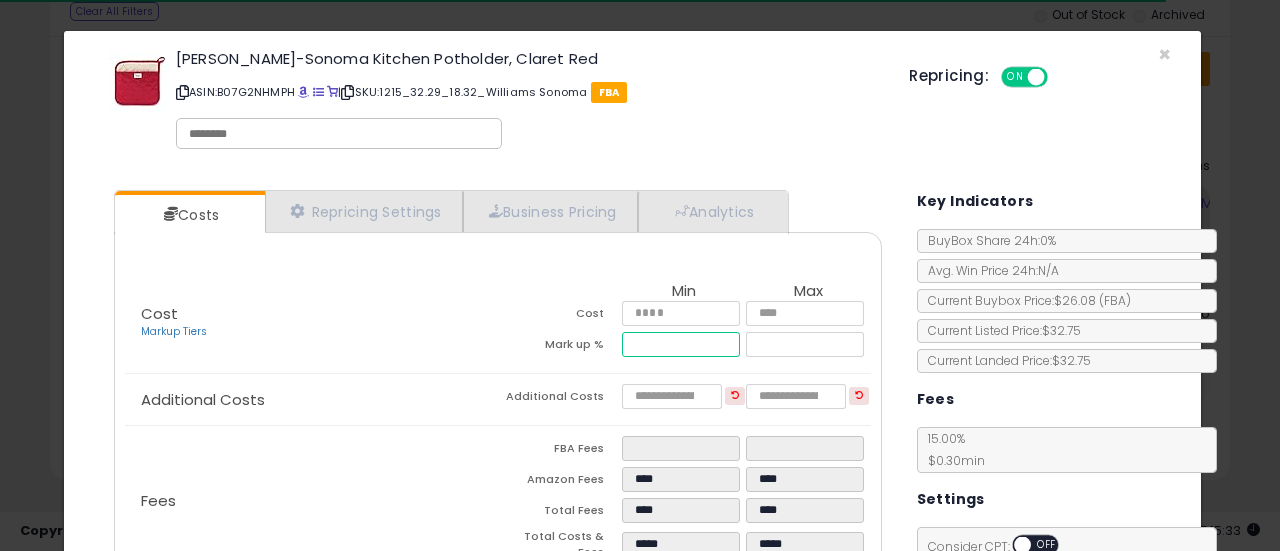 drag, startPoint x: 662, startPoint y: 347, endPoint x: 619, endPoint y: 351, distance: 43.185646 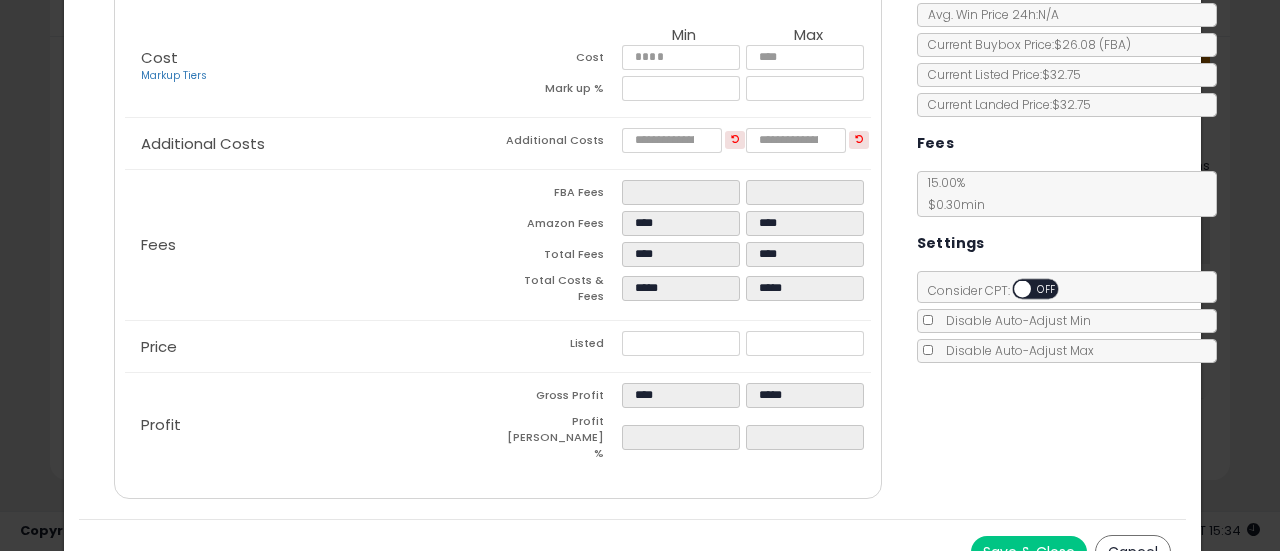 type on "*****" 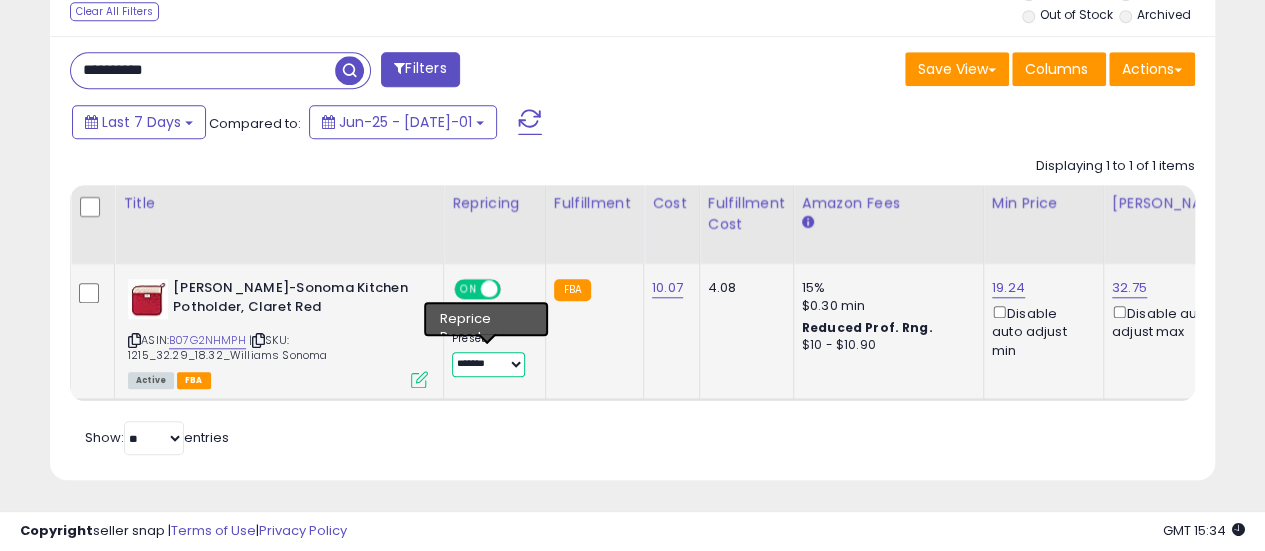 click on "**********" at bounding box center (488, 364) 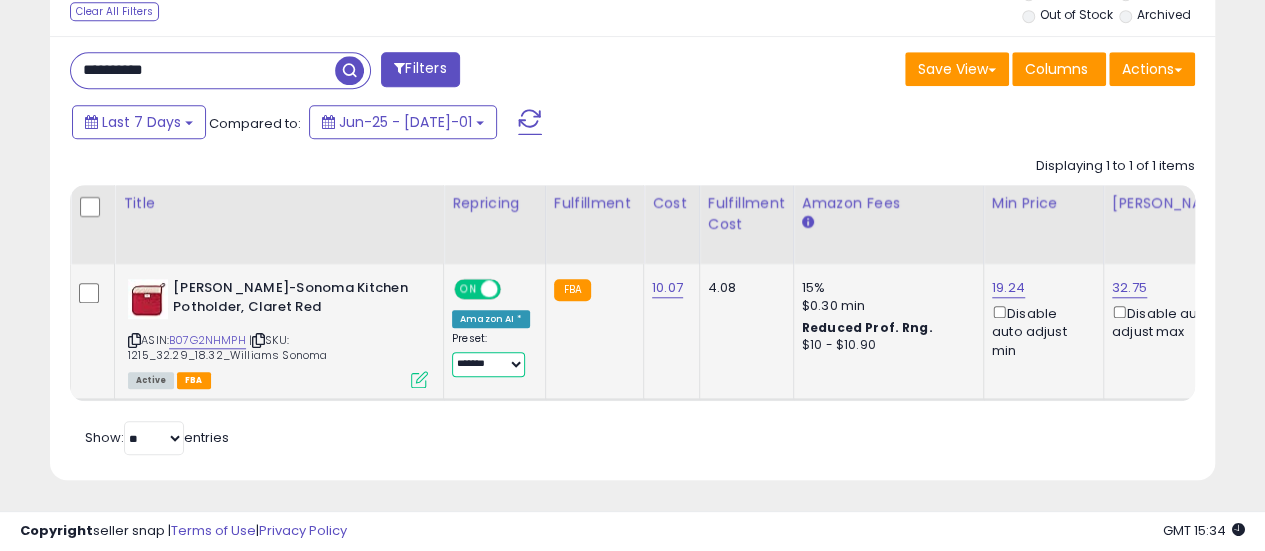 select on "**********" 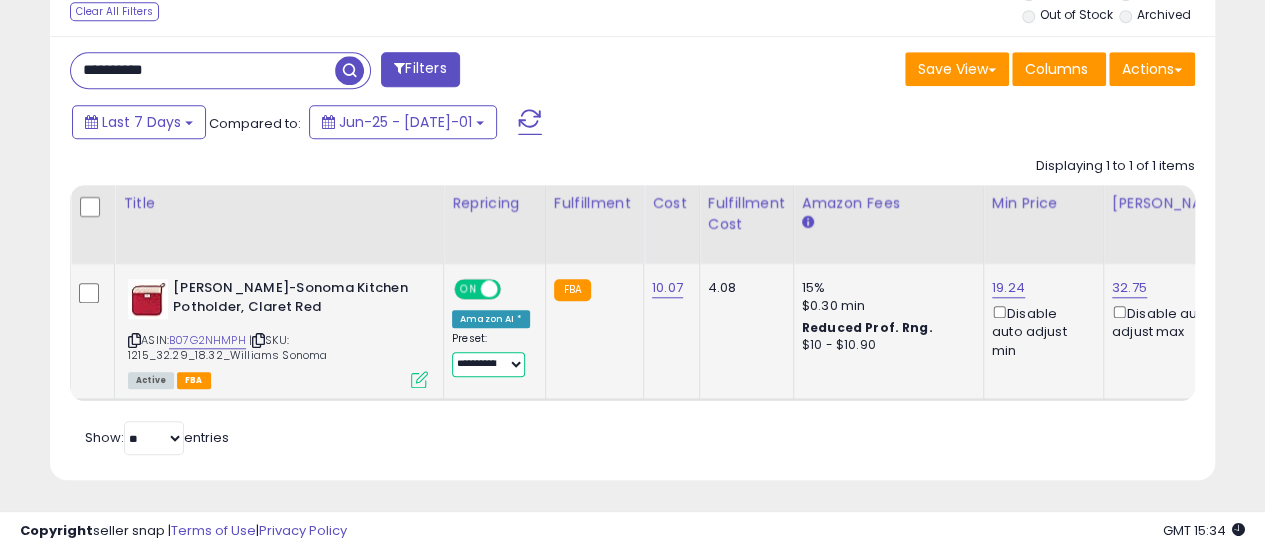 click on "**********" at bounding box center [488, 364] 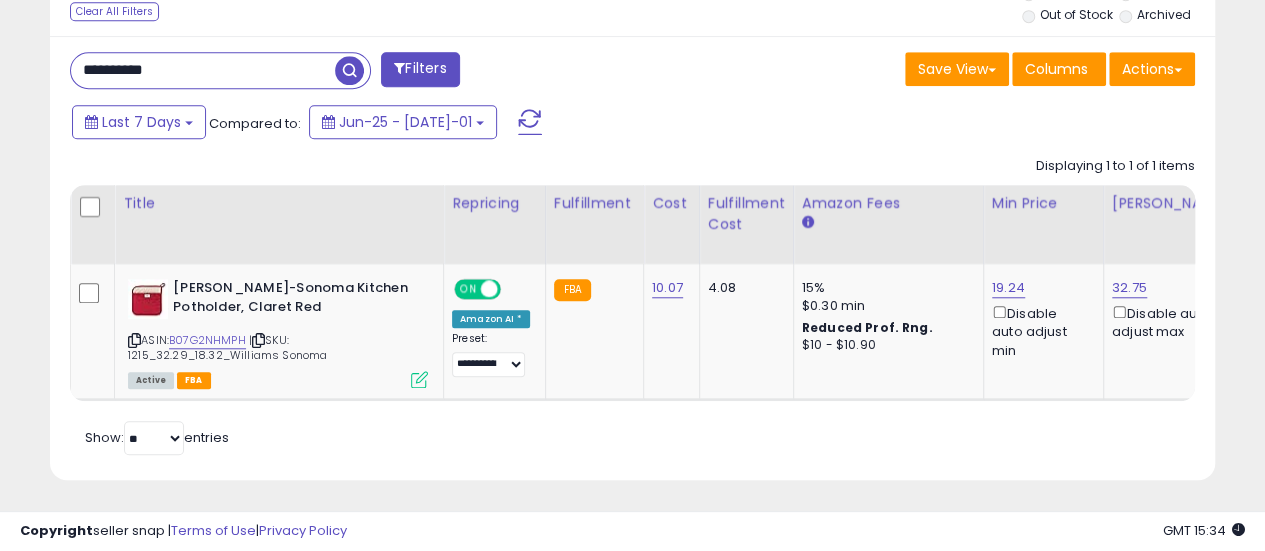 drag, startPoint x: 222, startPoint y: 69, endPoint x: 64, endPoint y: 64, distance: 158.0791 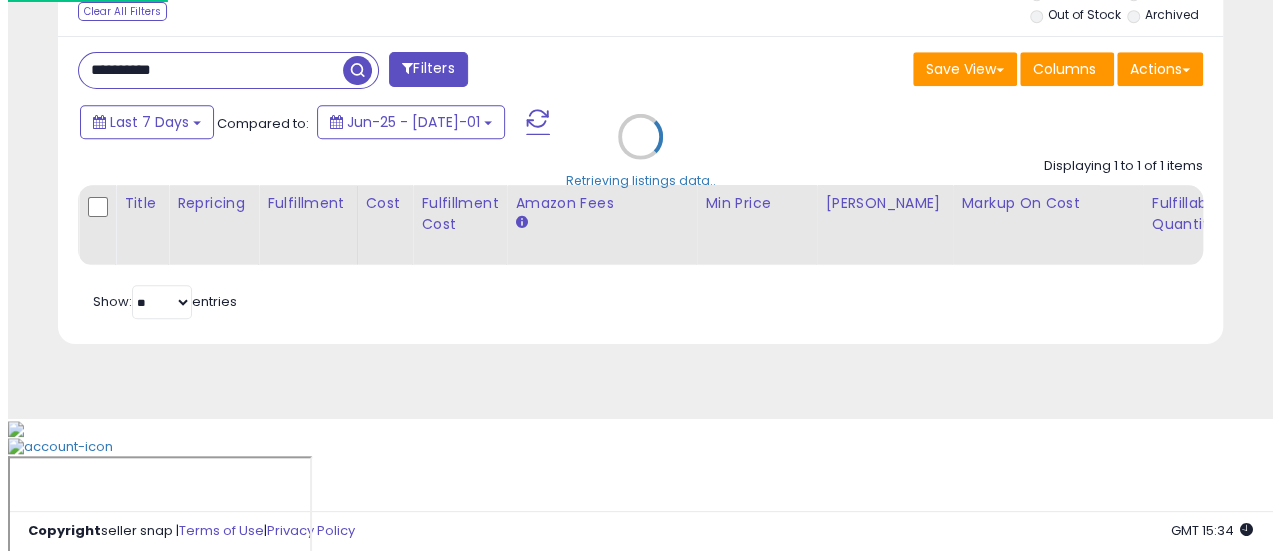 scroll, scrollTop: 667, scrollLeft: 0, axis: vertical 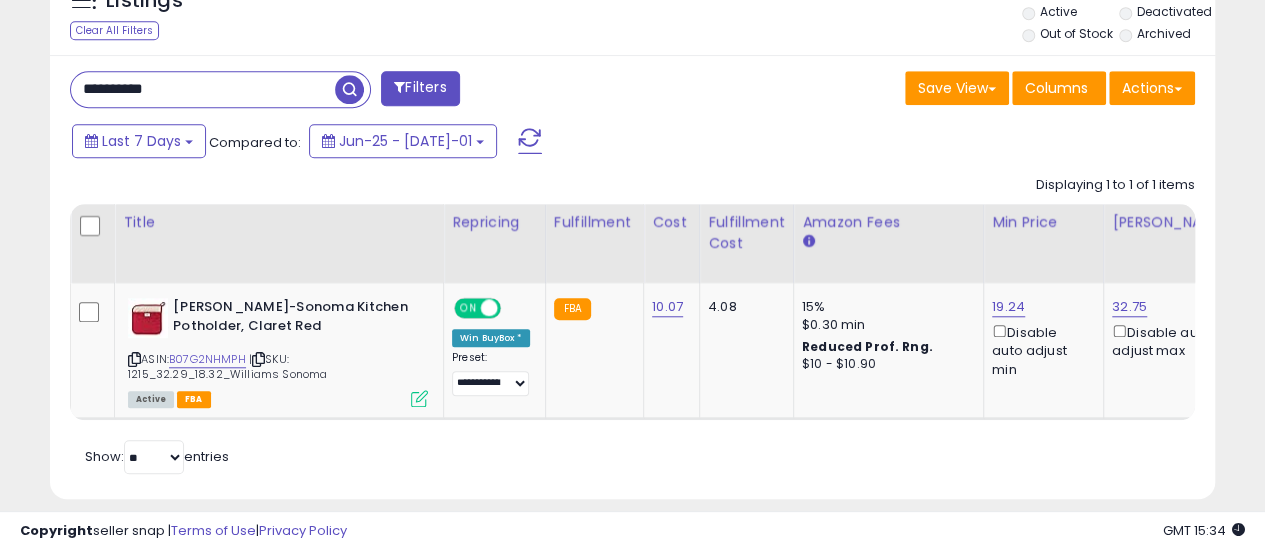 click on "**********" at bounding box center (203, 89) 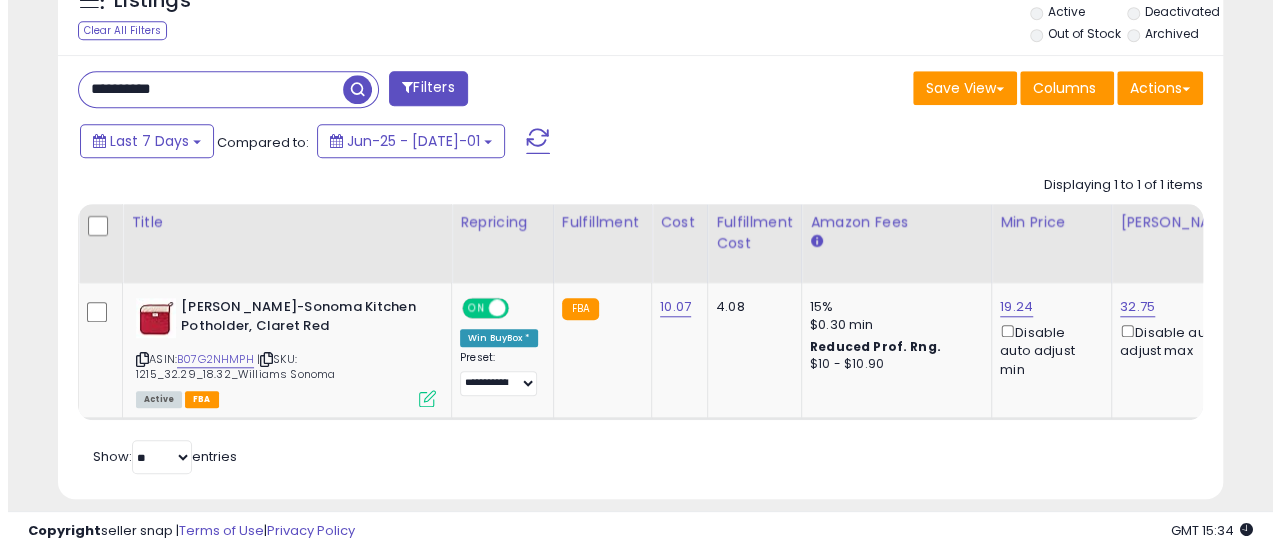 scroll, scrollTop: 667, scrollLeft: 0, axis: vertical 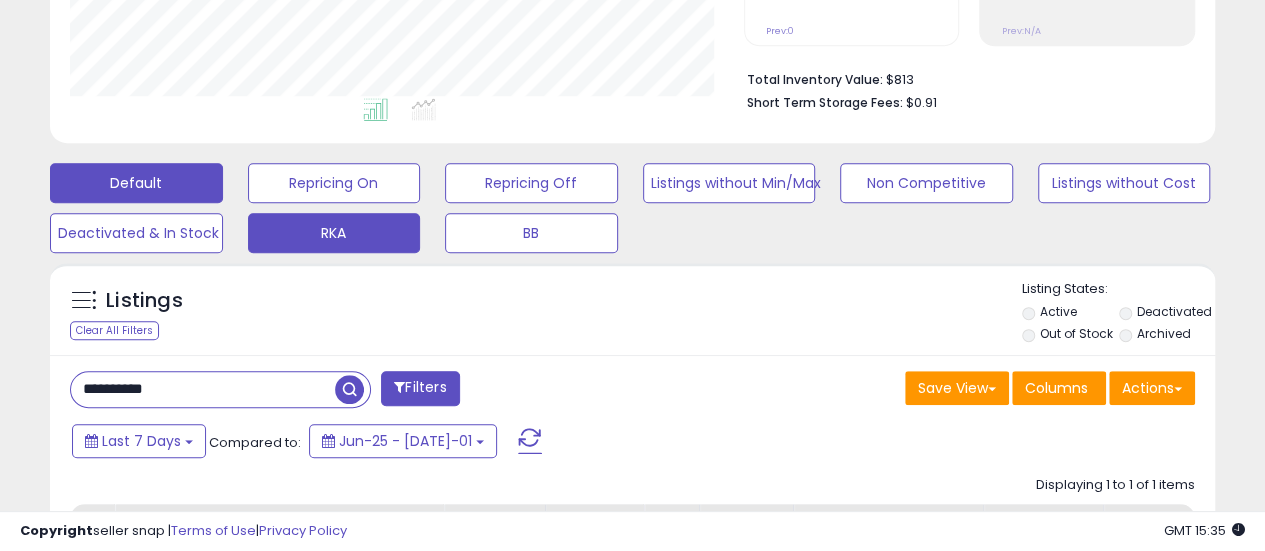 click on "RKA" at bounding box center [334, 183] 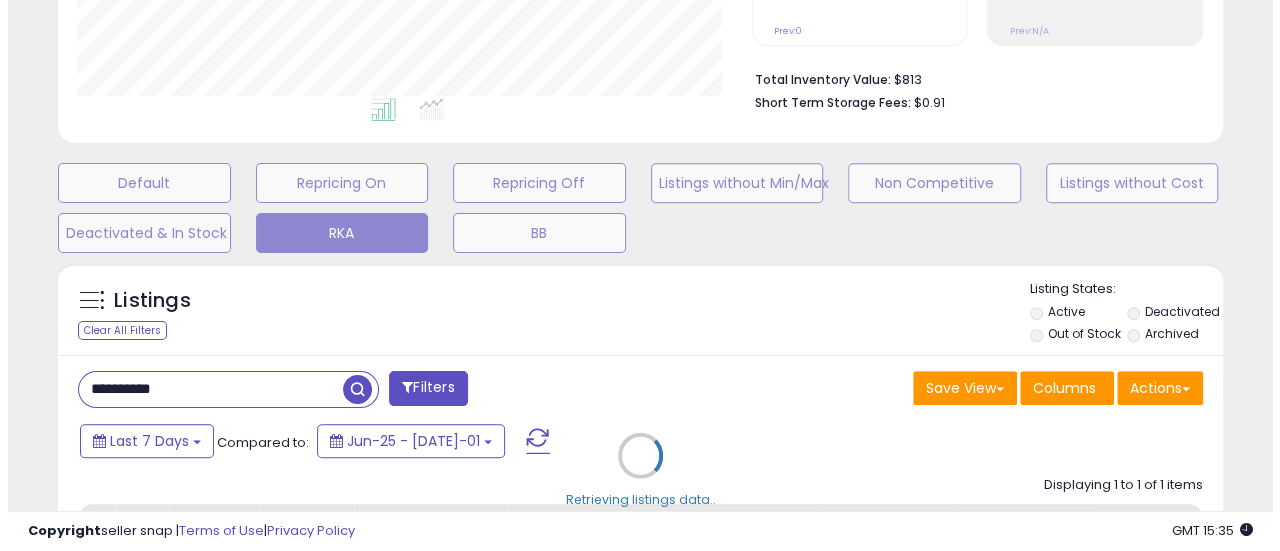 scroll, scrollTop: 999590, scrollLeft: 999317, axis: both 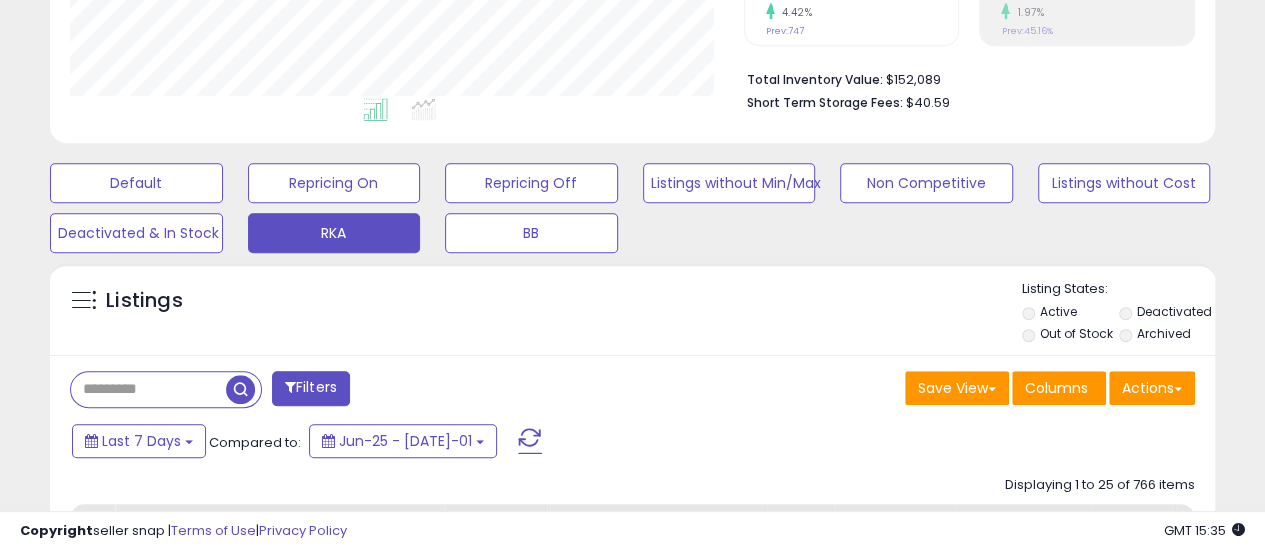 click on "Deactivated" at bounding box center [1166, 314] 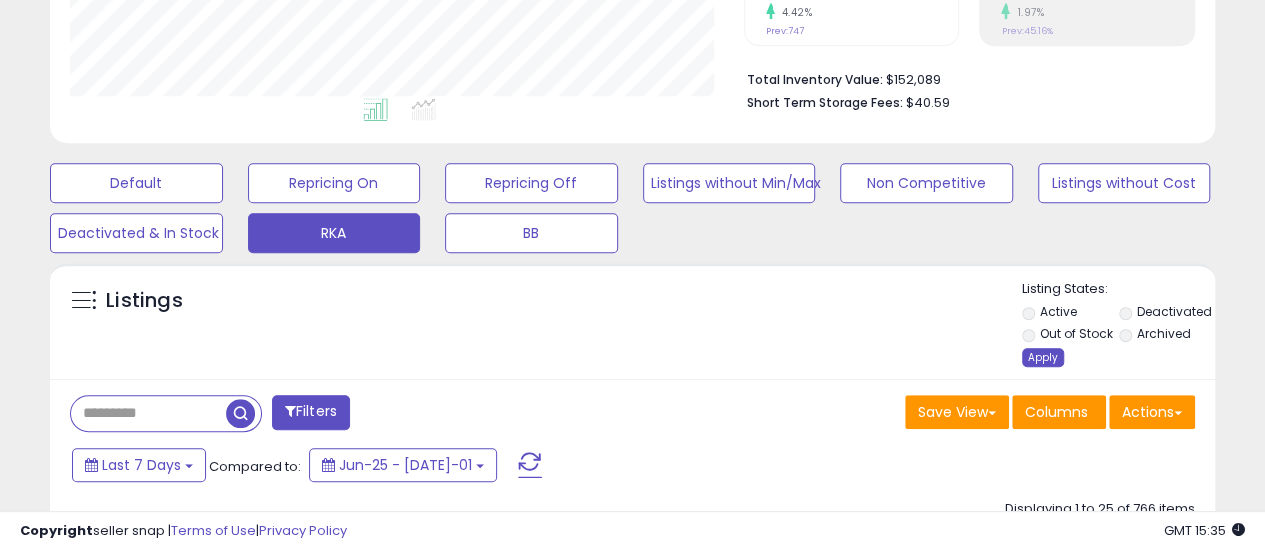 click on "Apply" at bounding box center (1043, 357) 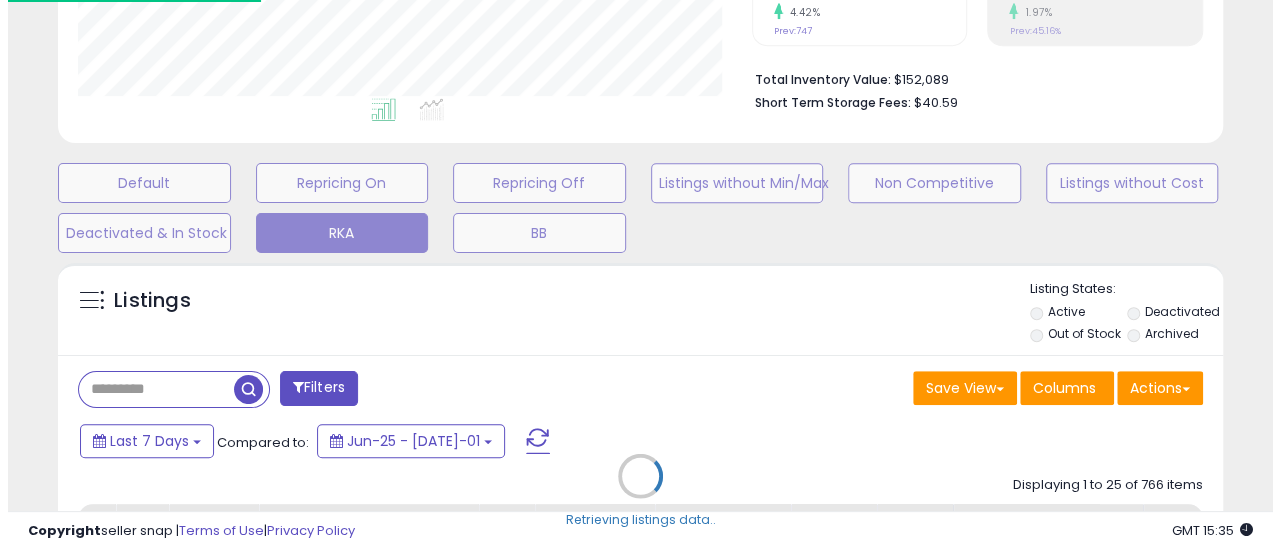 scroll, scrollTop: 999590, scrollLeft: 999317, axis: both 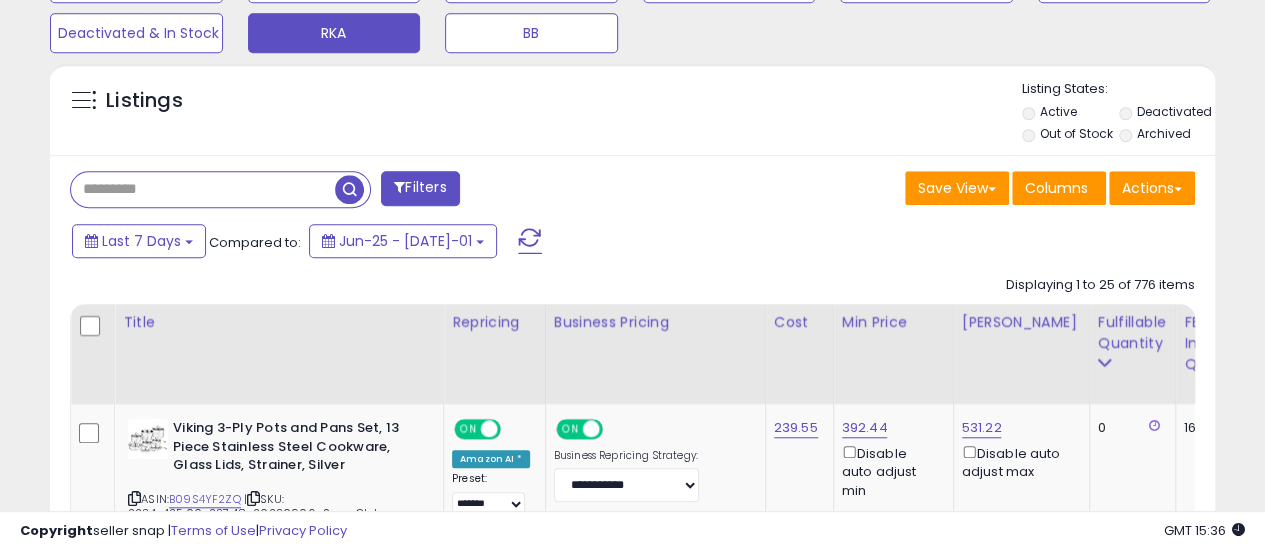 paste on "**********" 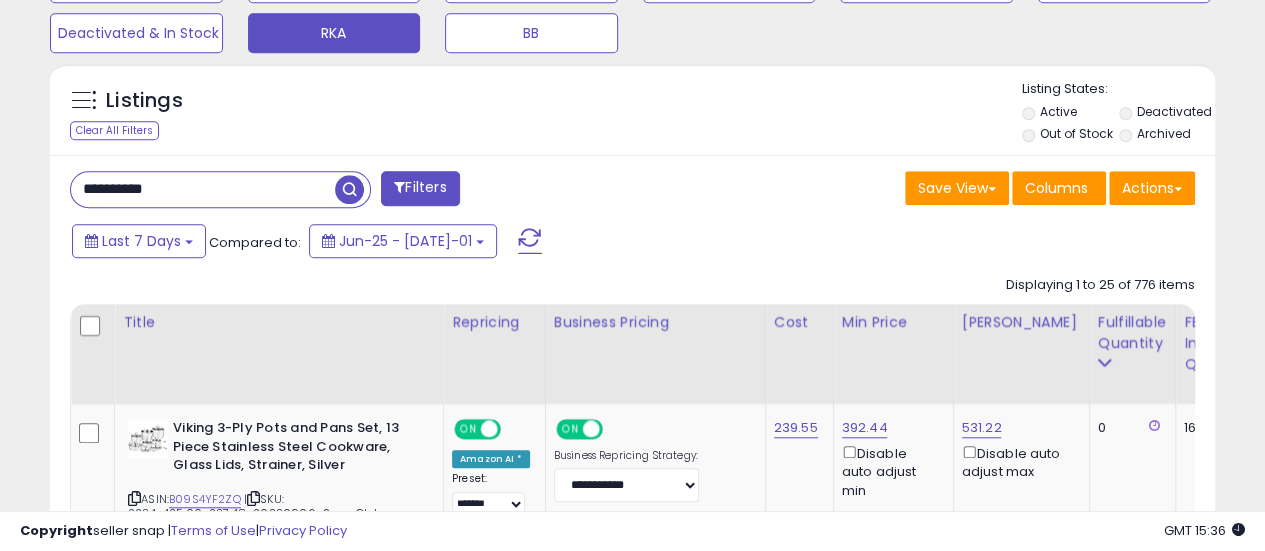 type on "**********" 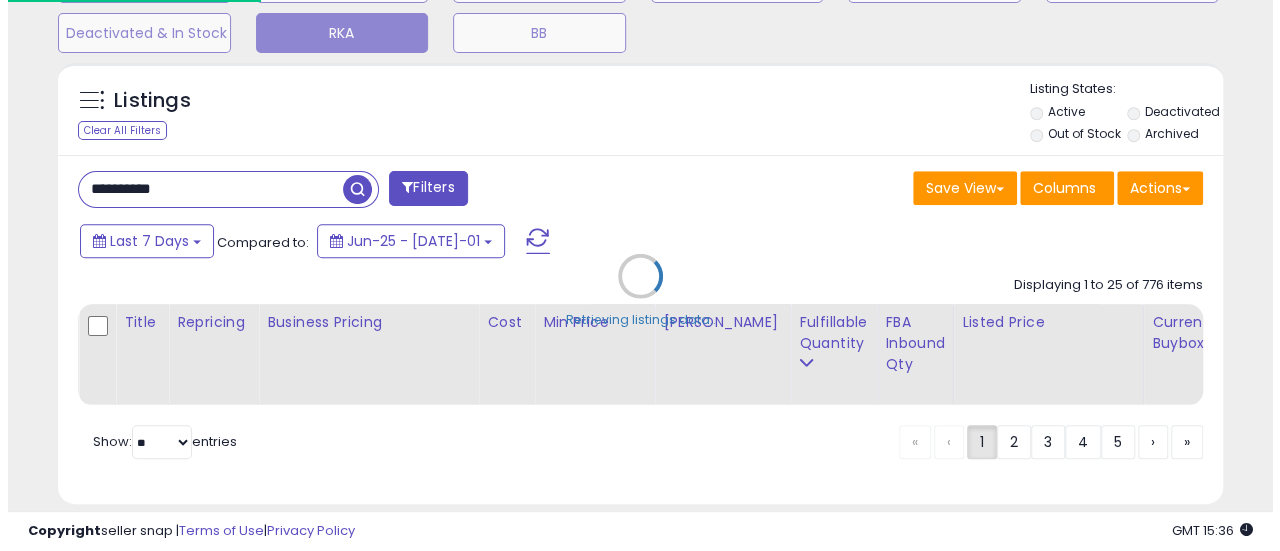 scroll, scrollTop: 999590, scrollLeft: 999317, axis: both 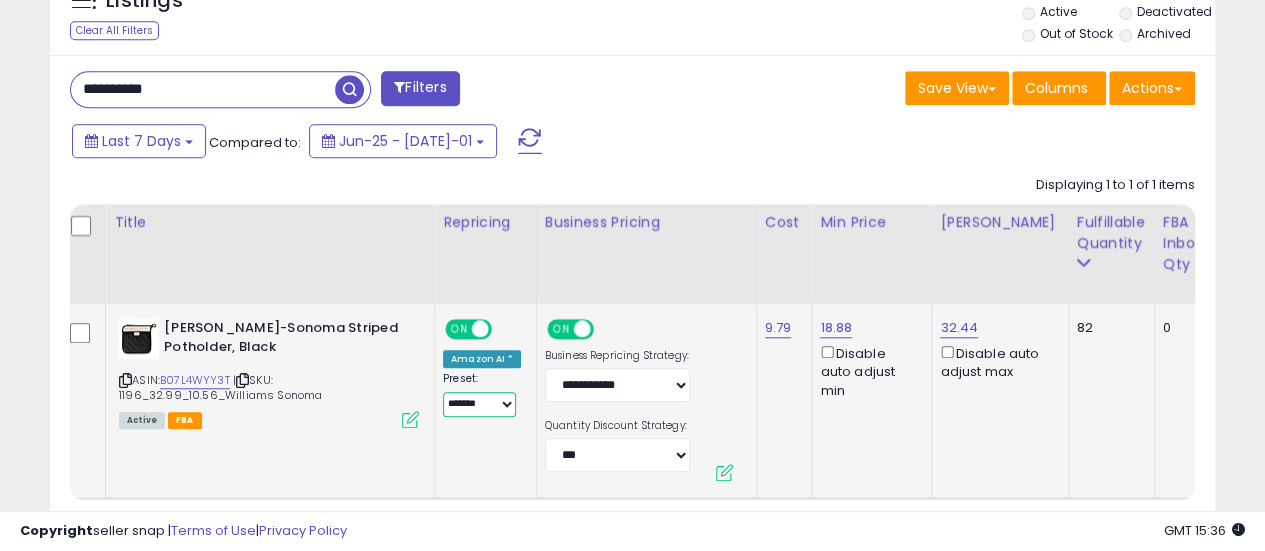 click on "**********" at bounding box center (479, 404) 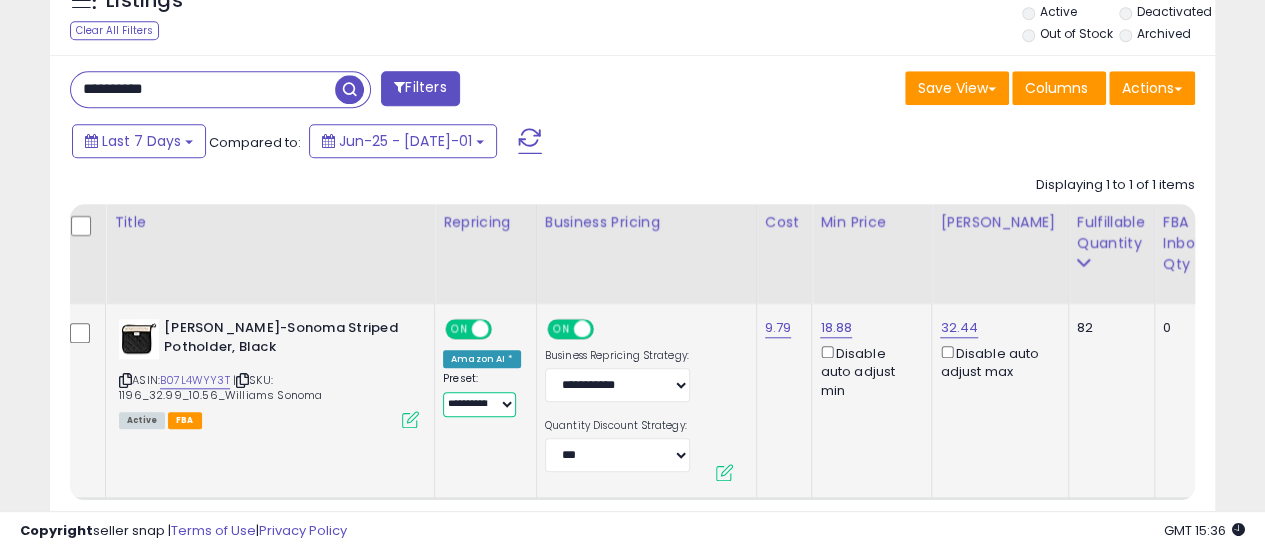 click on "**********" at bounding box center [479, 404] 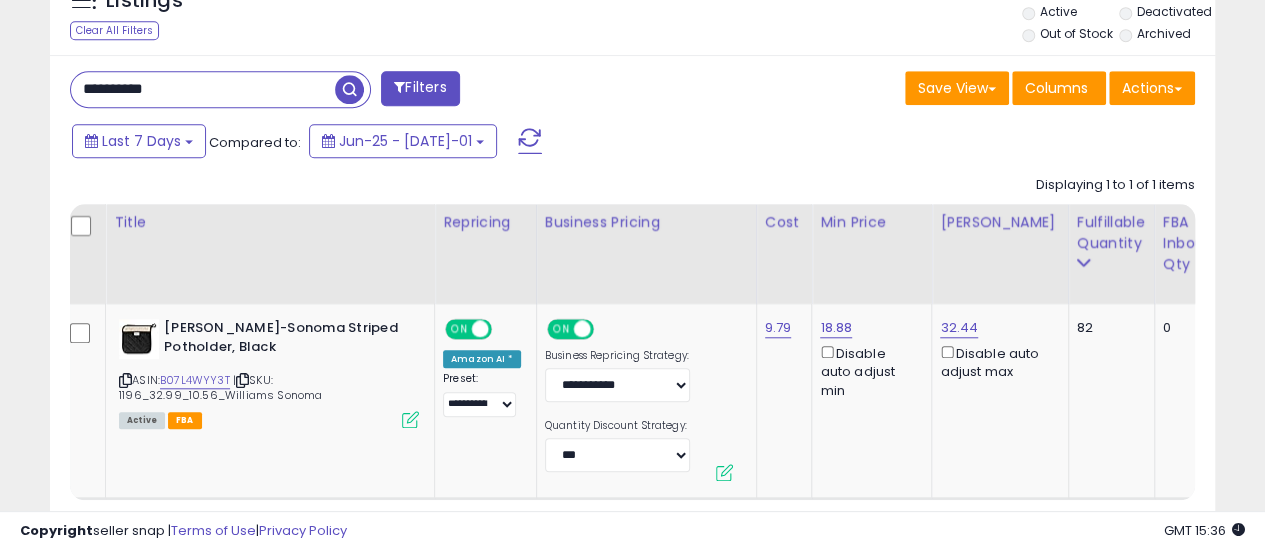 drag, startPoint x: 233, startPoint y: 85, endPoint x: 16, endPoint y: 85, distance: 217 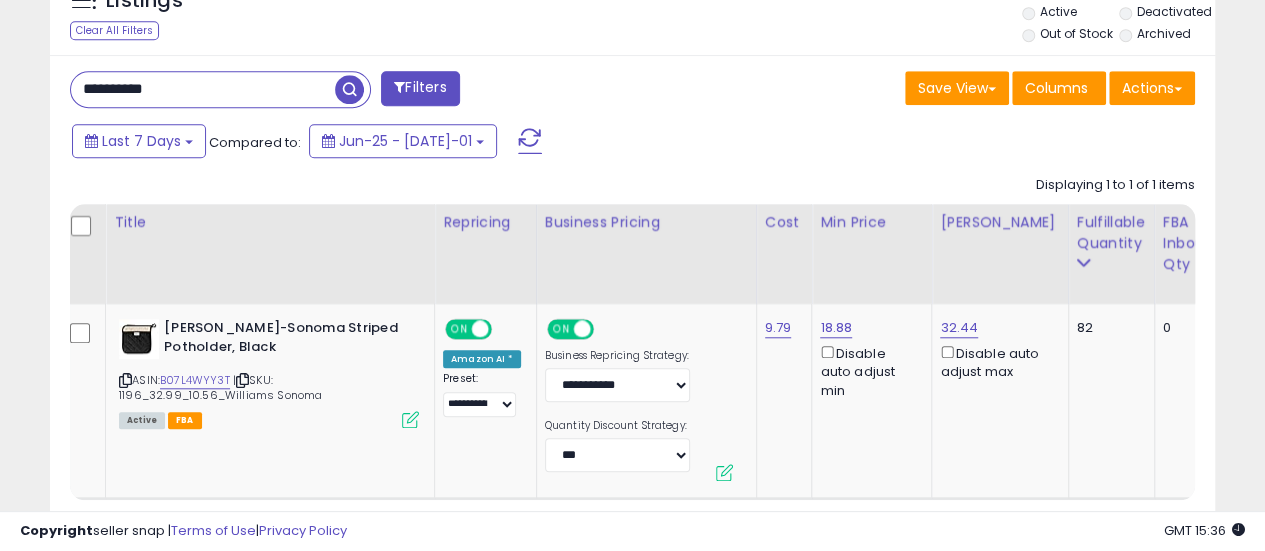 paste 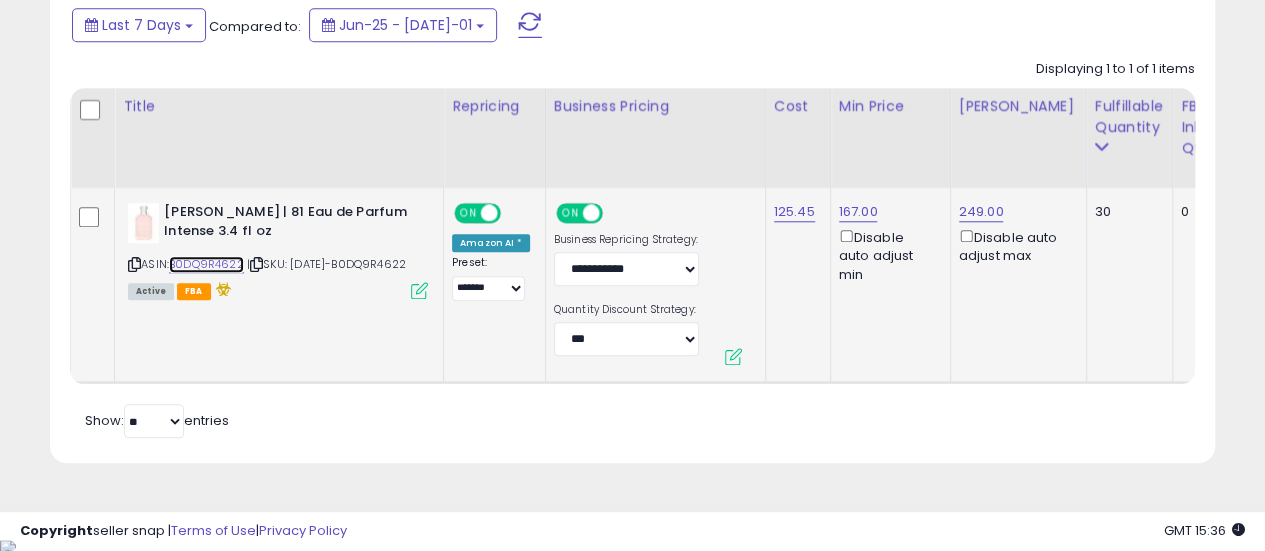 click on "B0DQ9R4622" at bounding box center (206, 264) 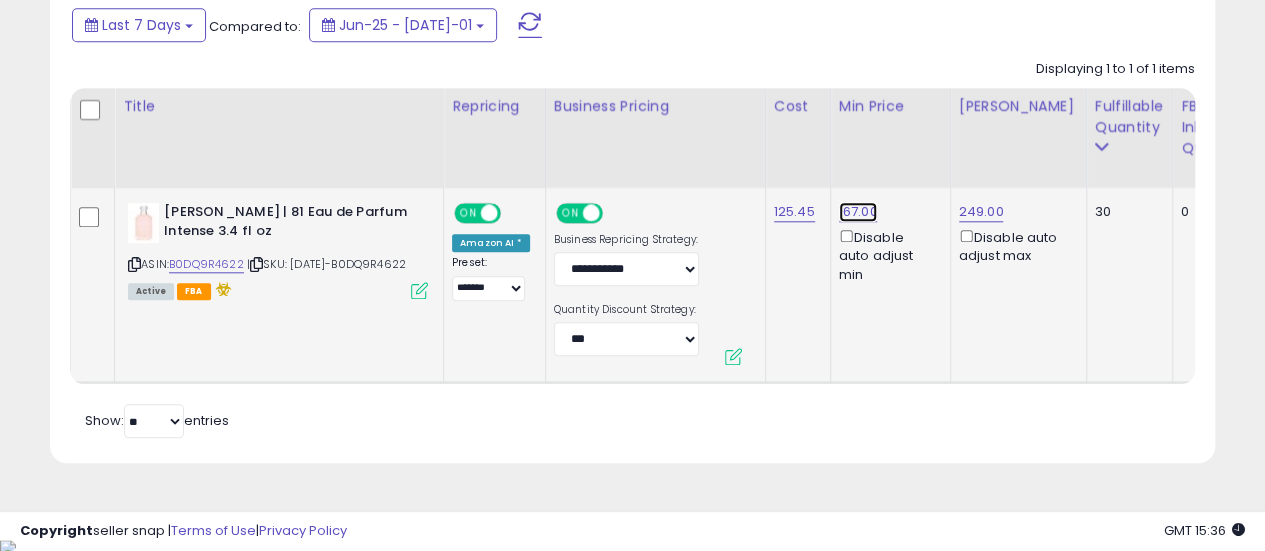 click on "167.00" at bounding box center (858, 212) 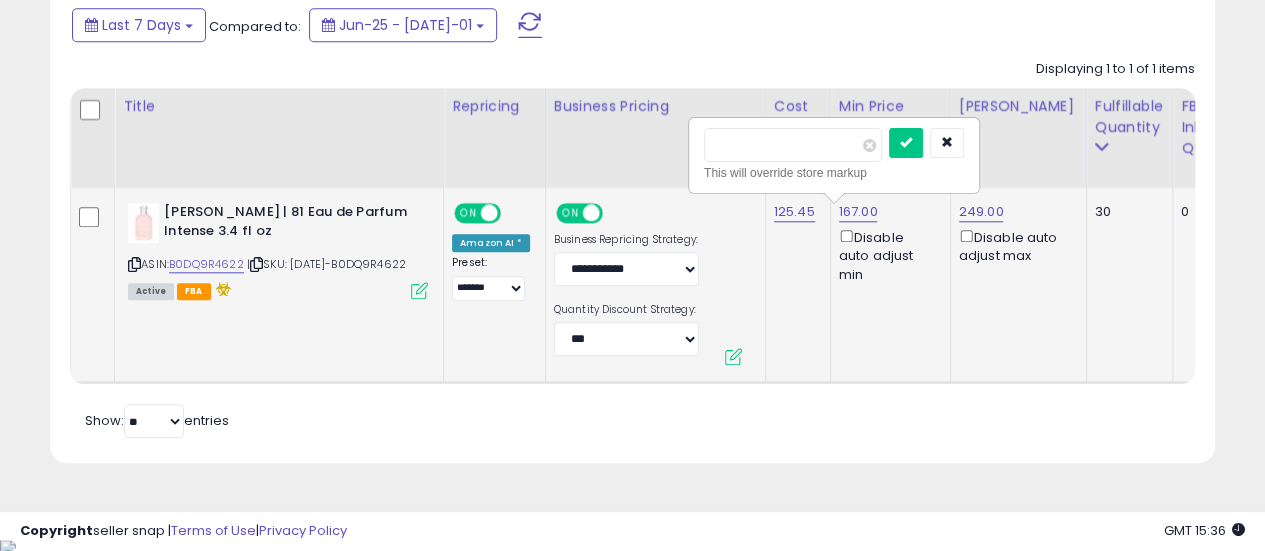 drag, startPoint x: 804, startPoint y: 138, endPoint x: 709, endPoint y: 139, distance: 95.005264 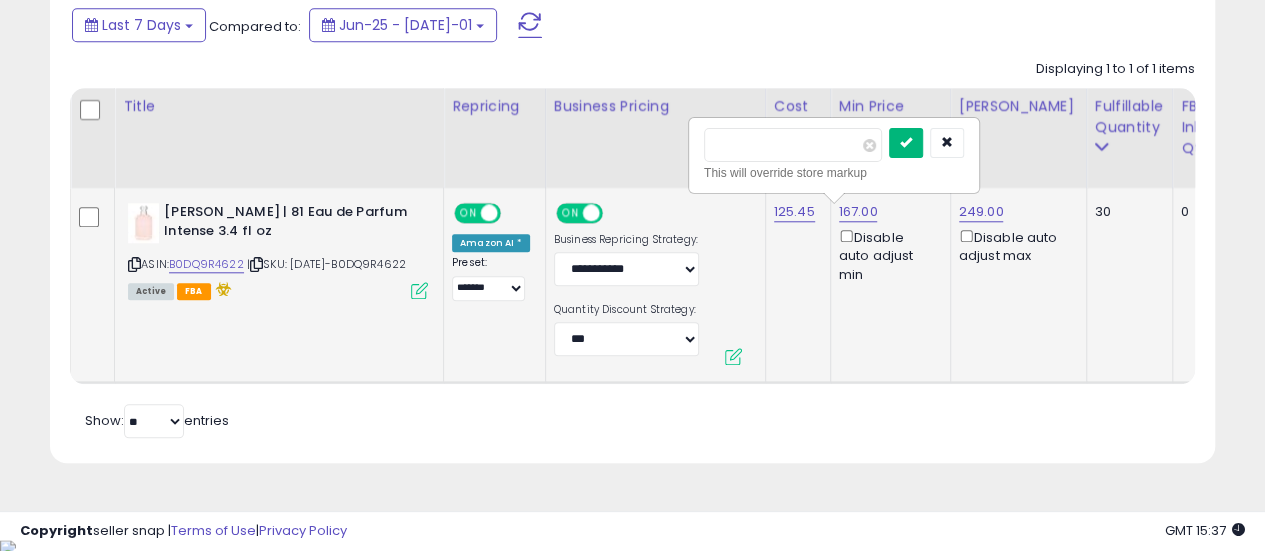type on "***" 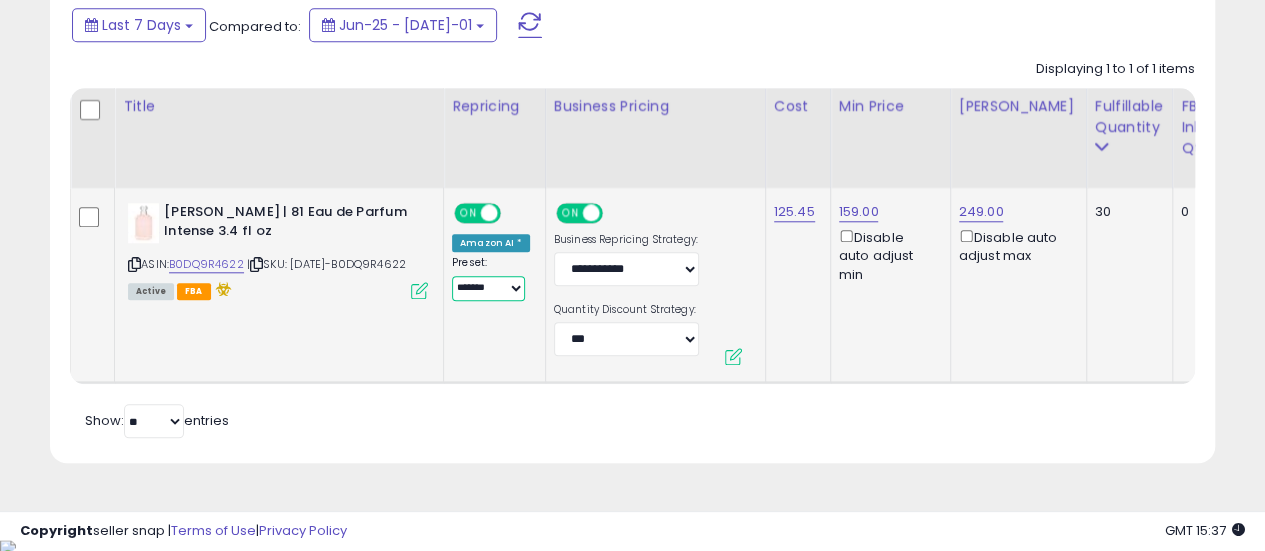 click on "**********" at bounding box center (488, 288) 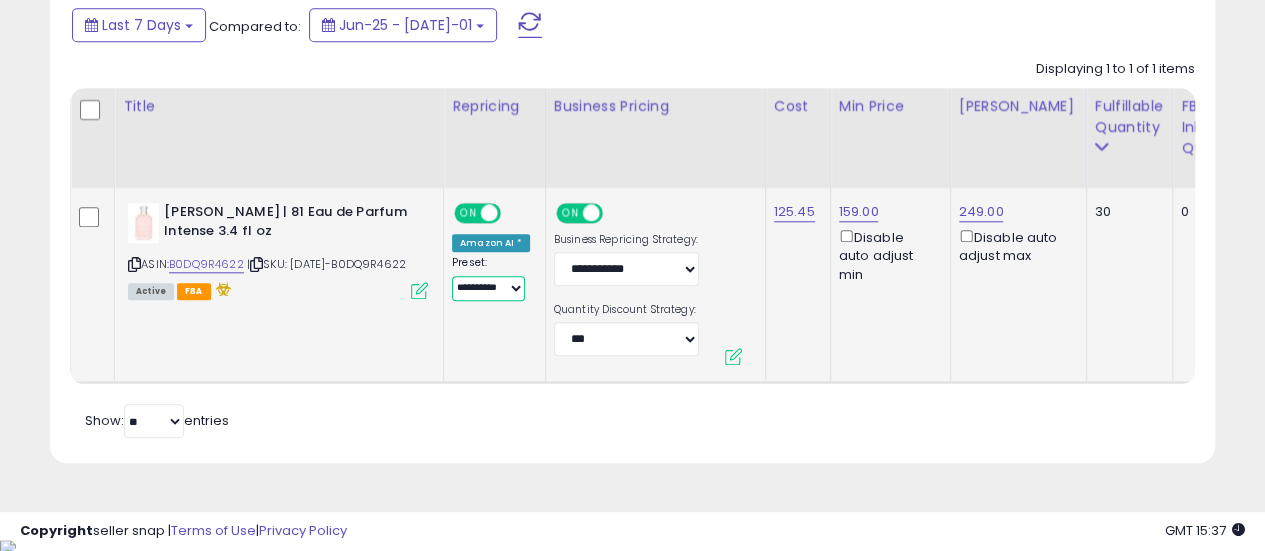 click on "**********" at bounding box center (488, 288) 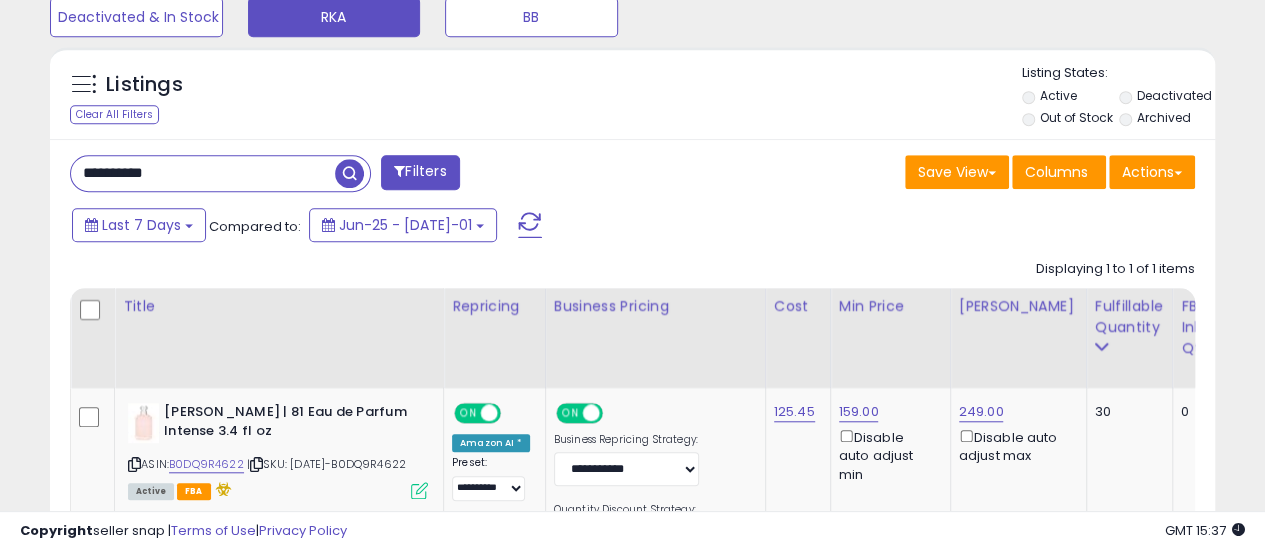 drag, startPoint x: 224, startPoint y: 176, endPoint x: 66, endPoint y: 178, distance: 158.01266 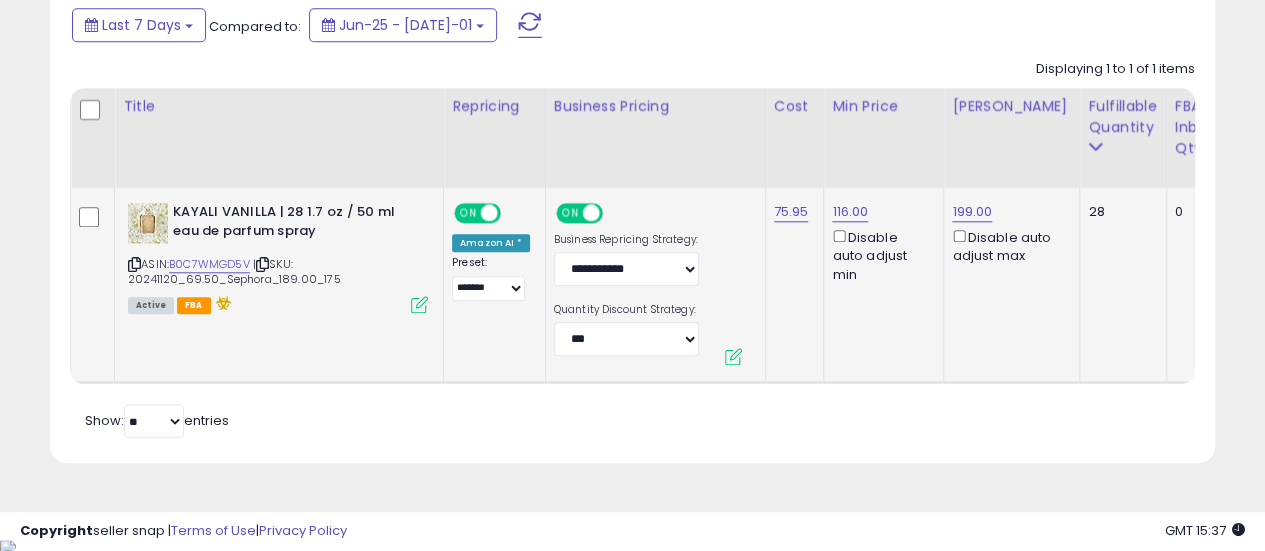 click at bounding box center [419, 304] 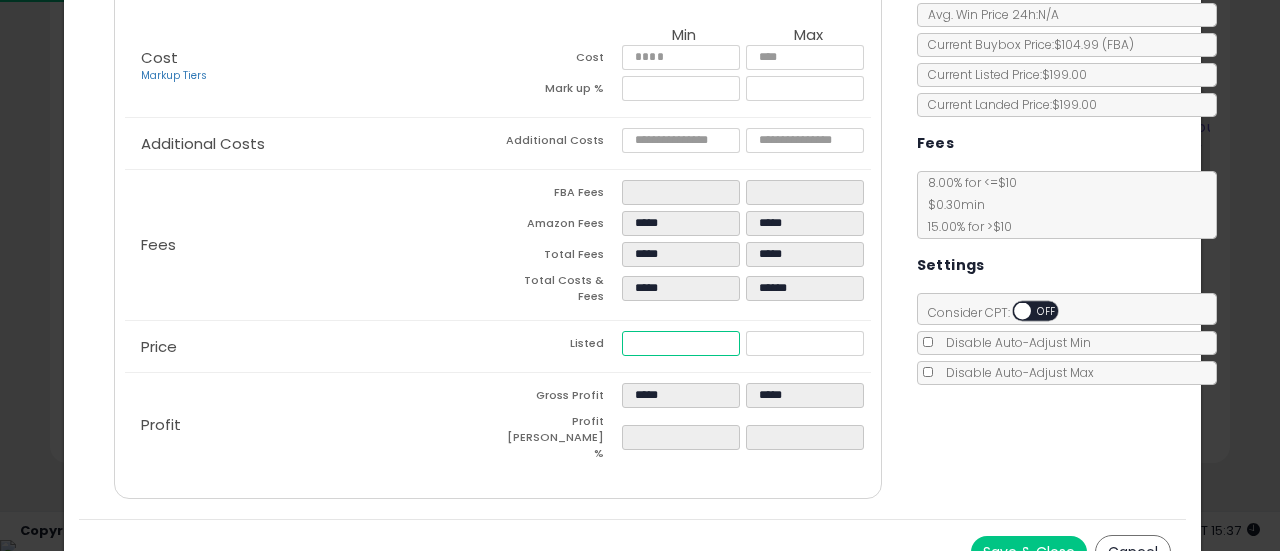 drag, startPoint x: 675, startPoint y: 341, endPoint x: 608, endPoint y: 338, distance: 67.06713 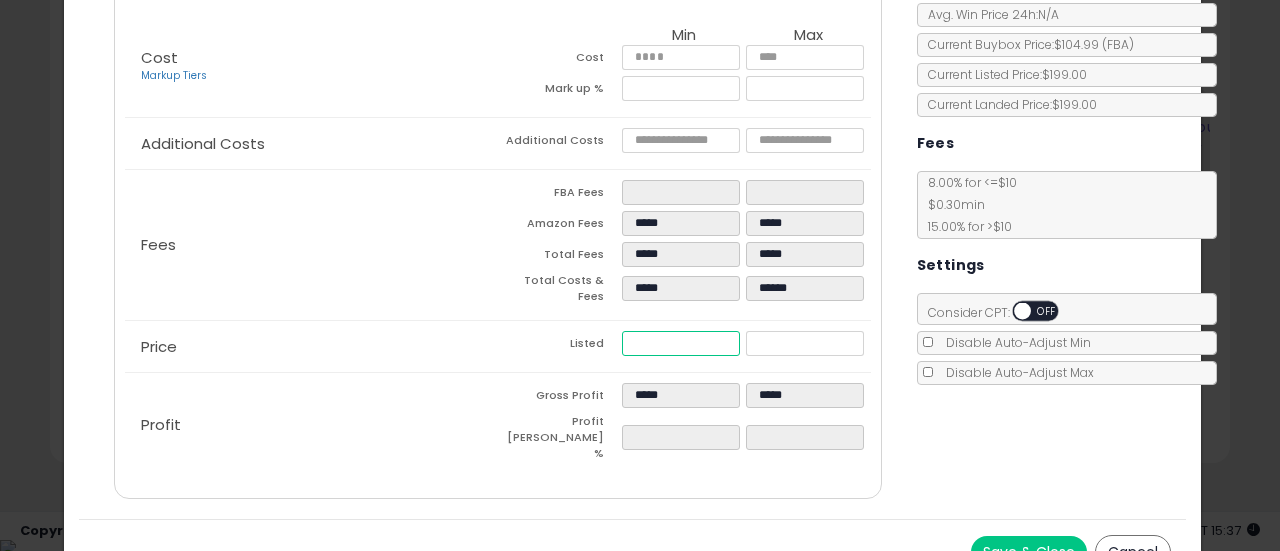 type on "****" 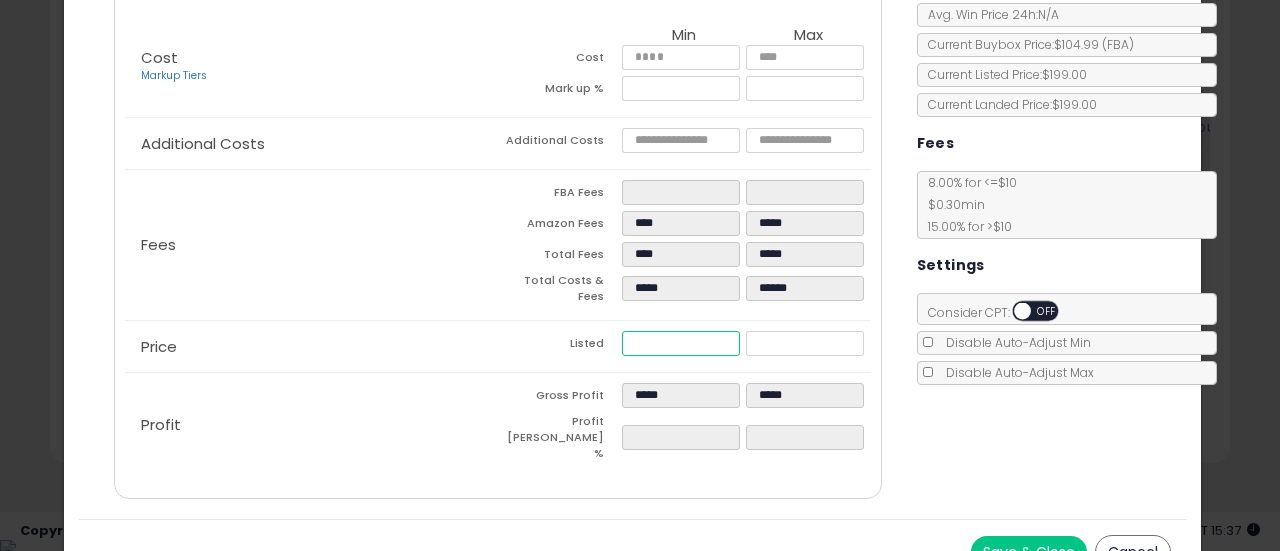 type on "****" 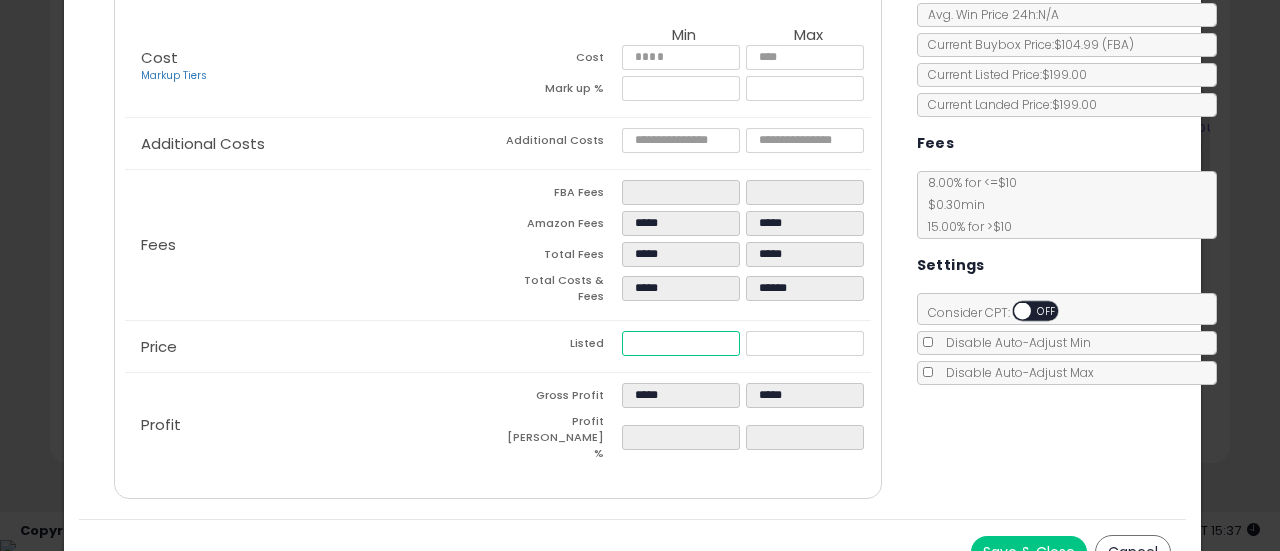 type on "***" 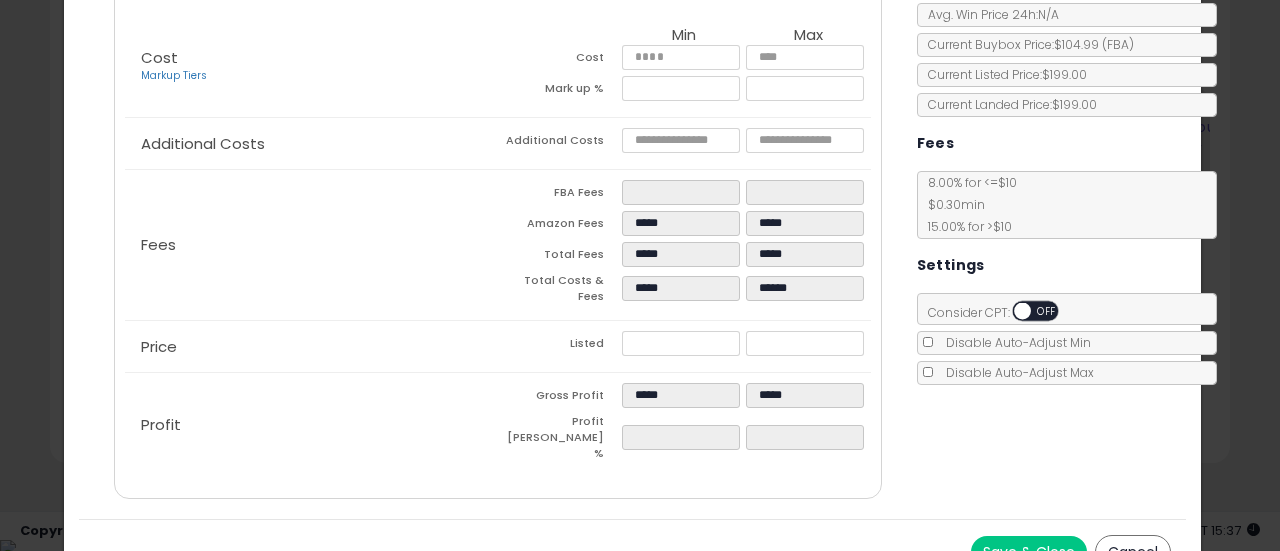 type on "****" 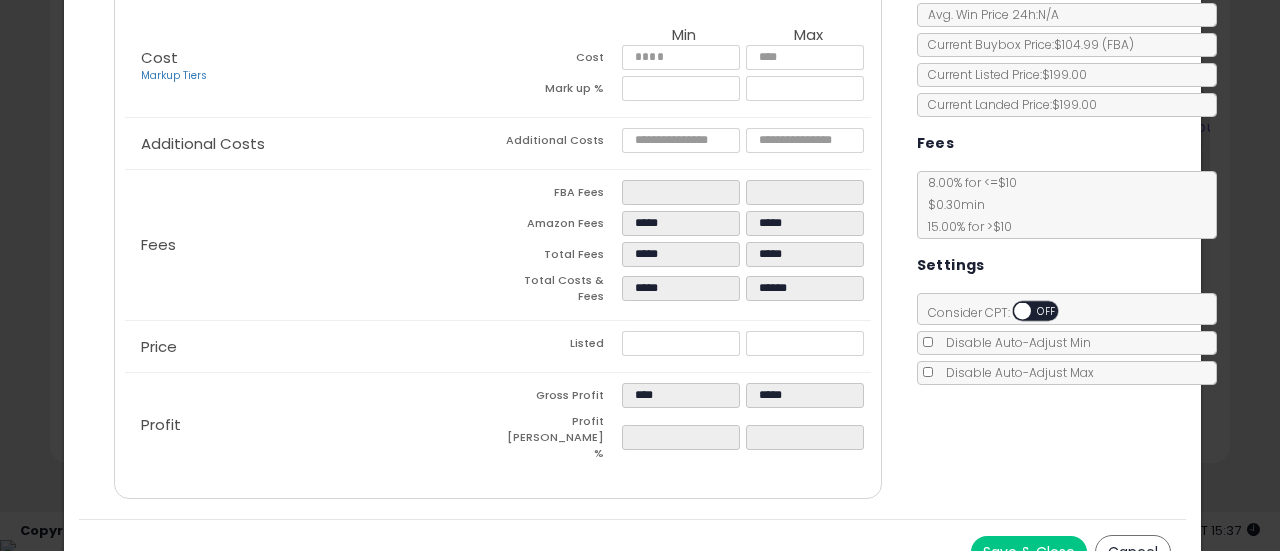 type on "****" 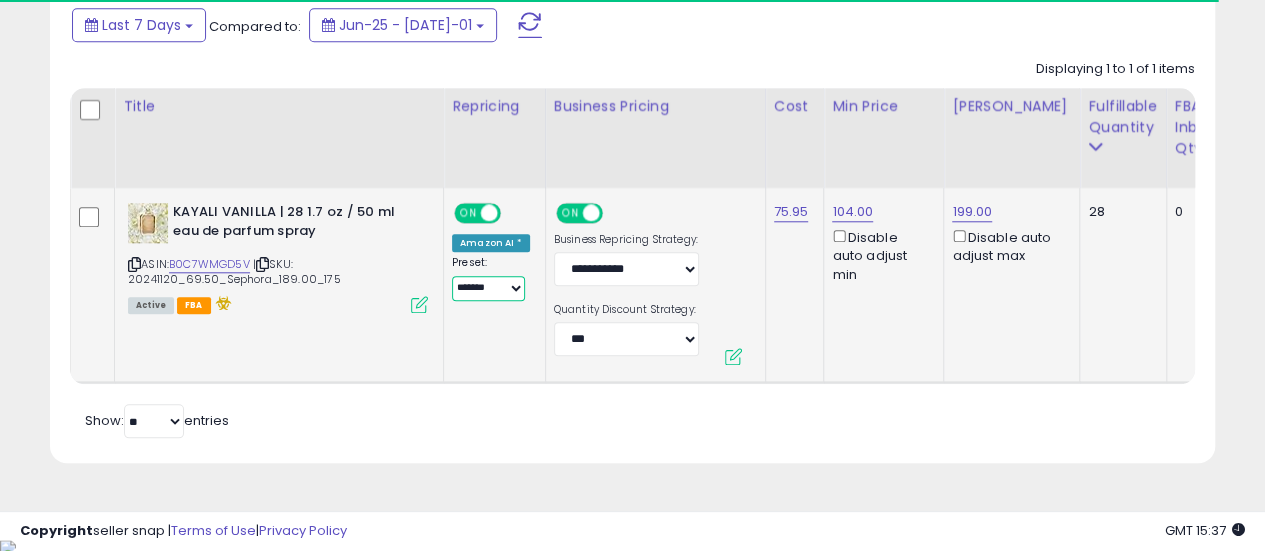 click on "**********" at bounding box center (488, 288) 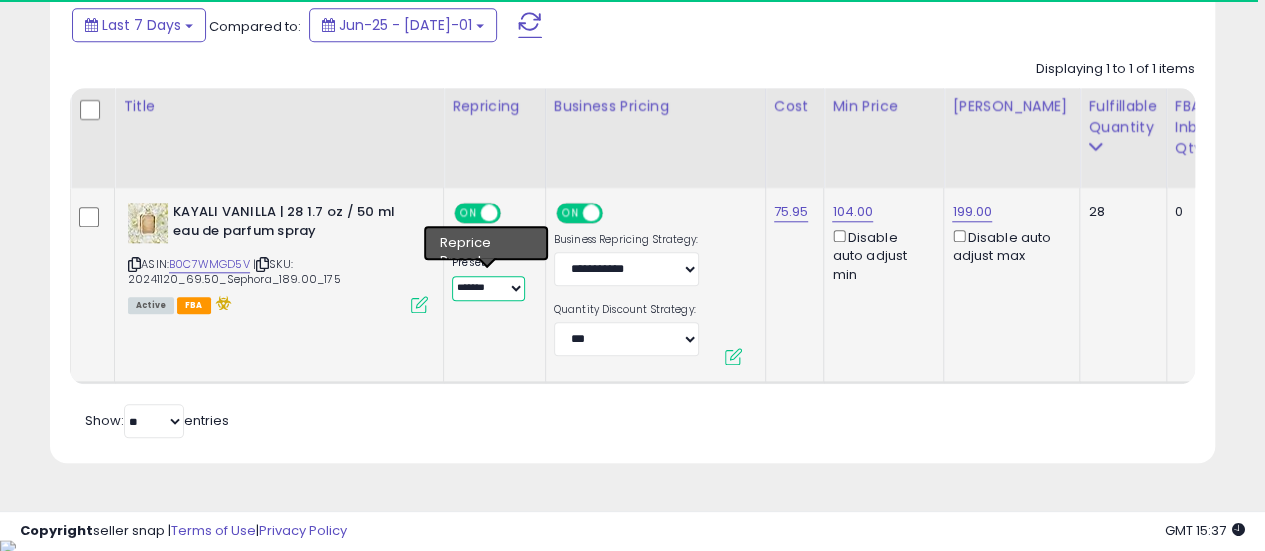 select on "**********" 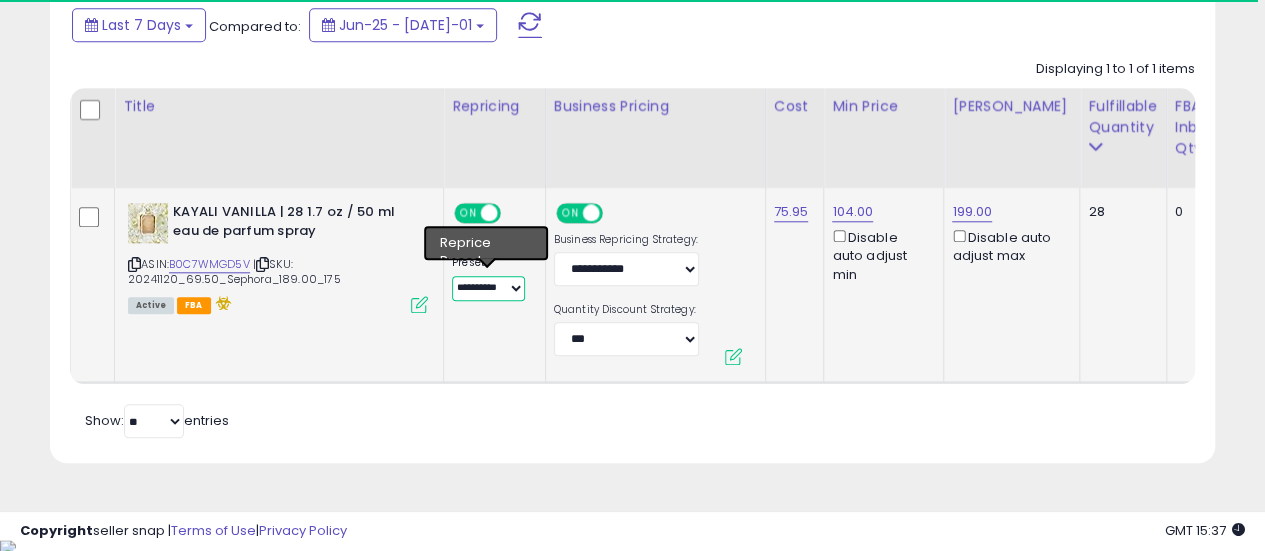 click on "**********" at bounding box center (488, 288) 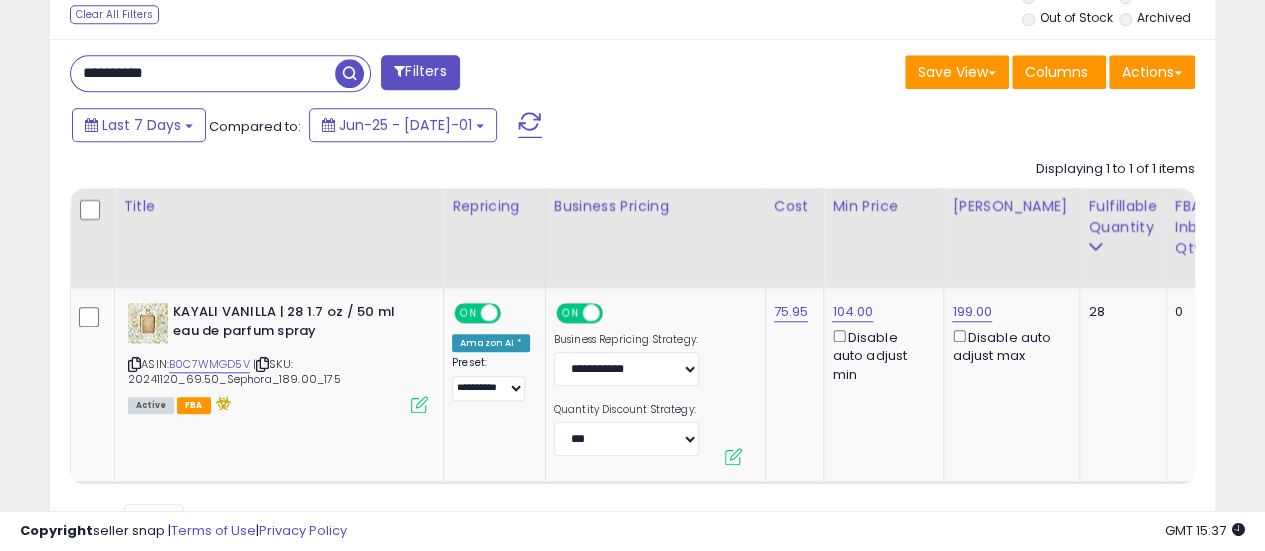 click on "**********" at bounding box center (632, 301) 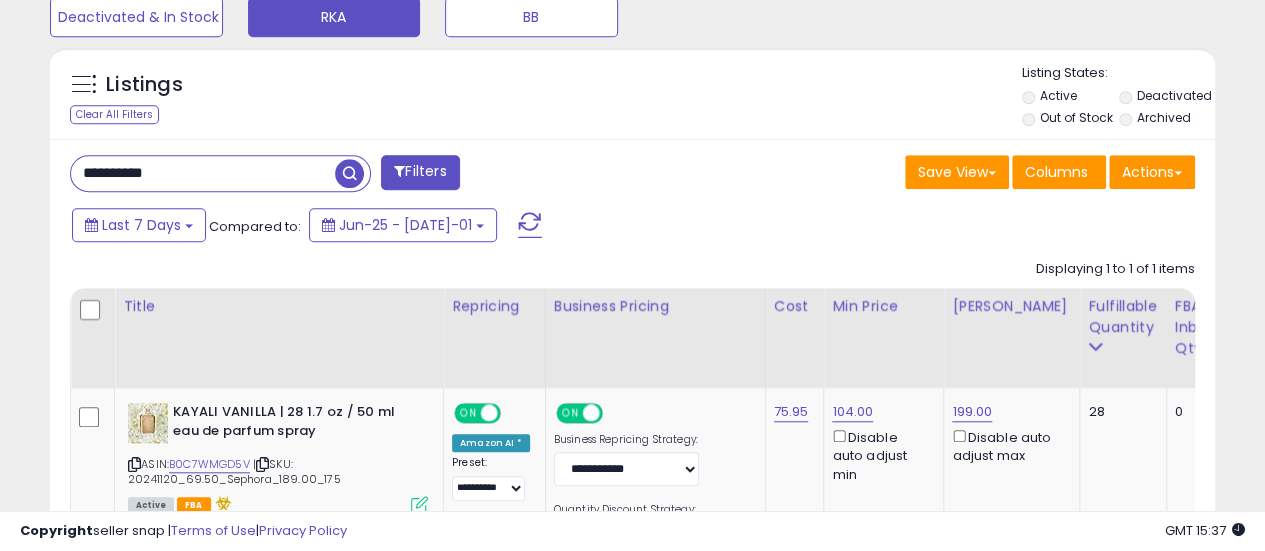 drag, startPoint x: 228, startPoint y: 167, endPoint x: 205, endPoint y: 167, distance: 23 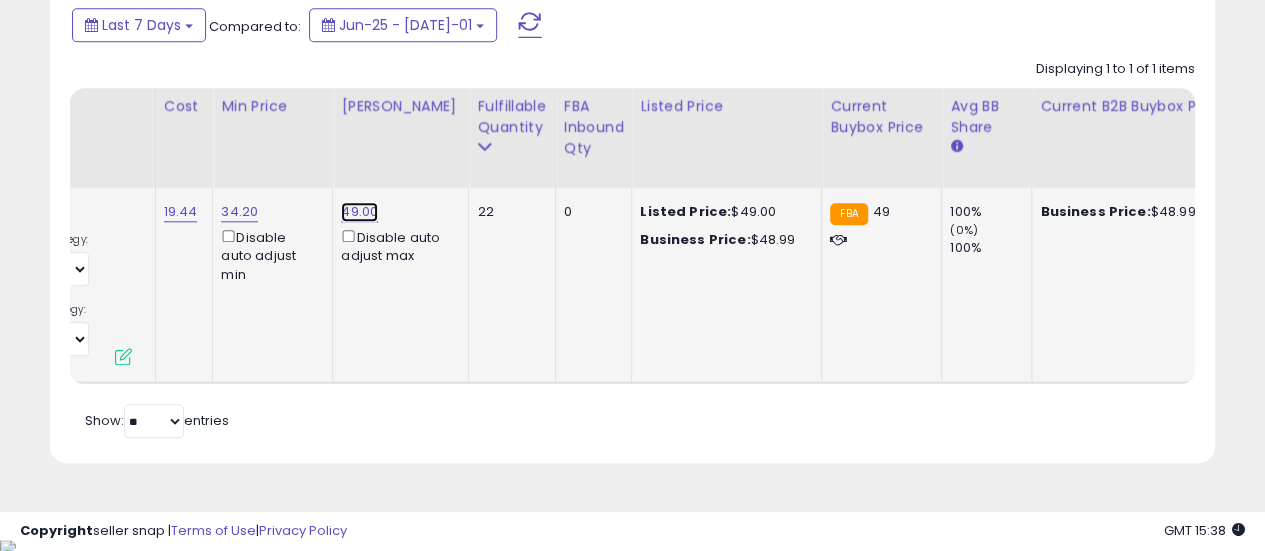 click on "49.00" at bounding box center [359, 212] 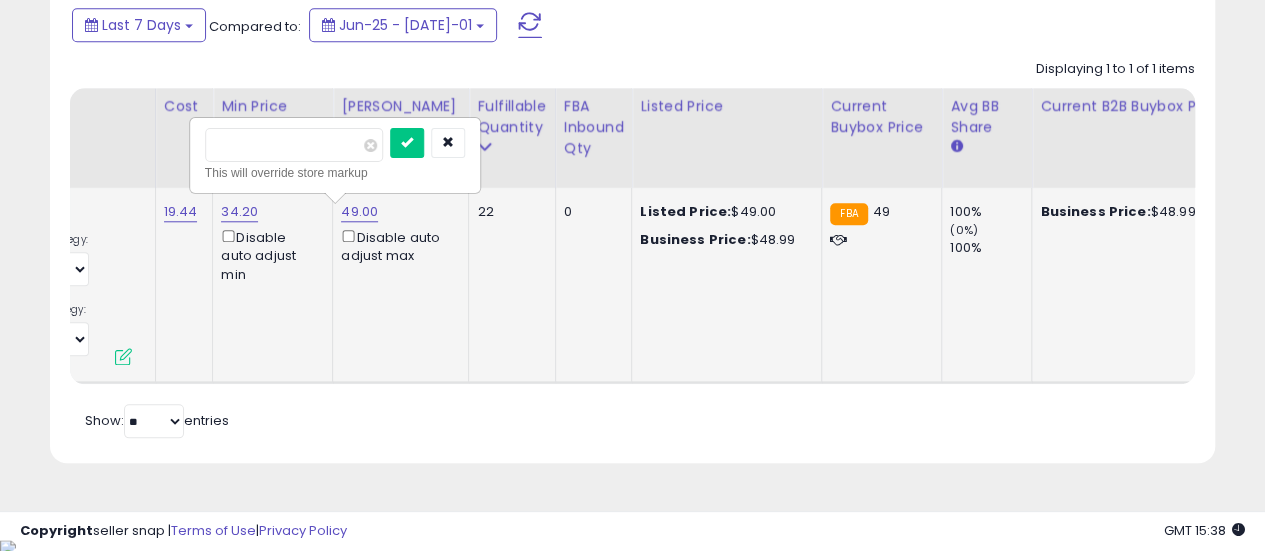 click on "*****" at bounding box center [294, 145] 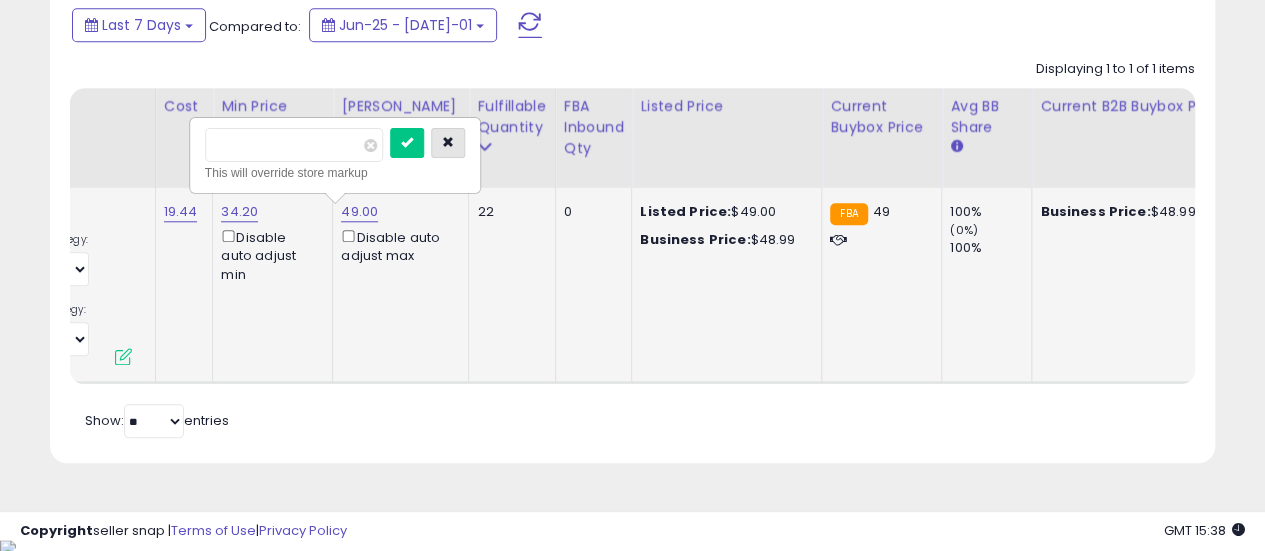 click at bounding box center (448, 142) 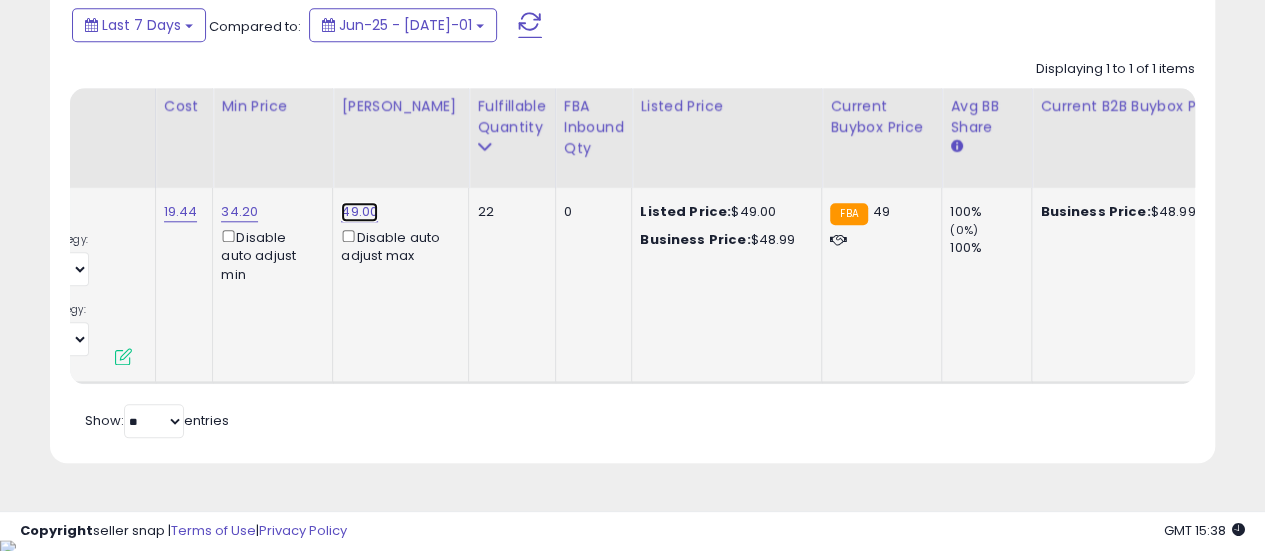 click on "49.00" at bounding box center (359, 212) 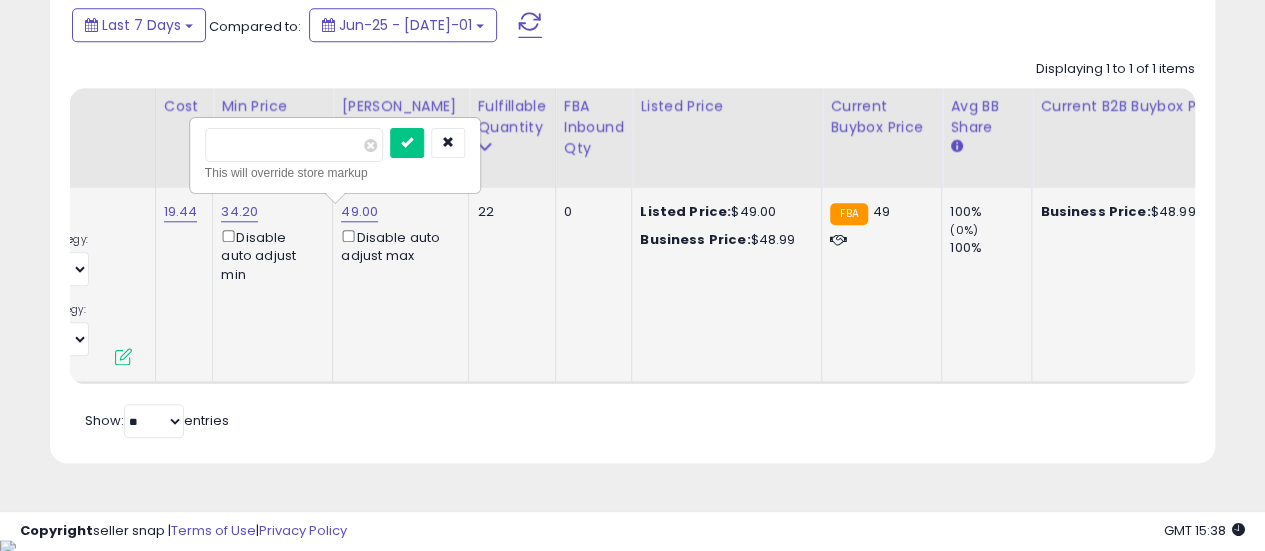 drag, startPoint x: 268, startPoint y: 153, endPoint x: 208, endPoint y: 151, distance: 60.033325 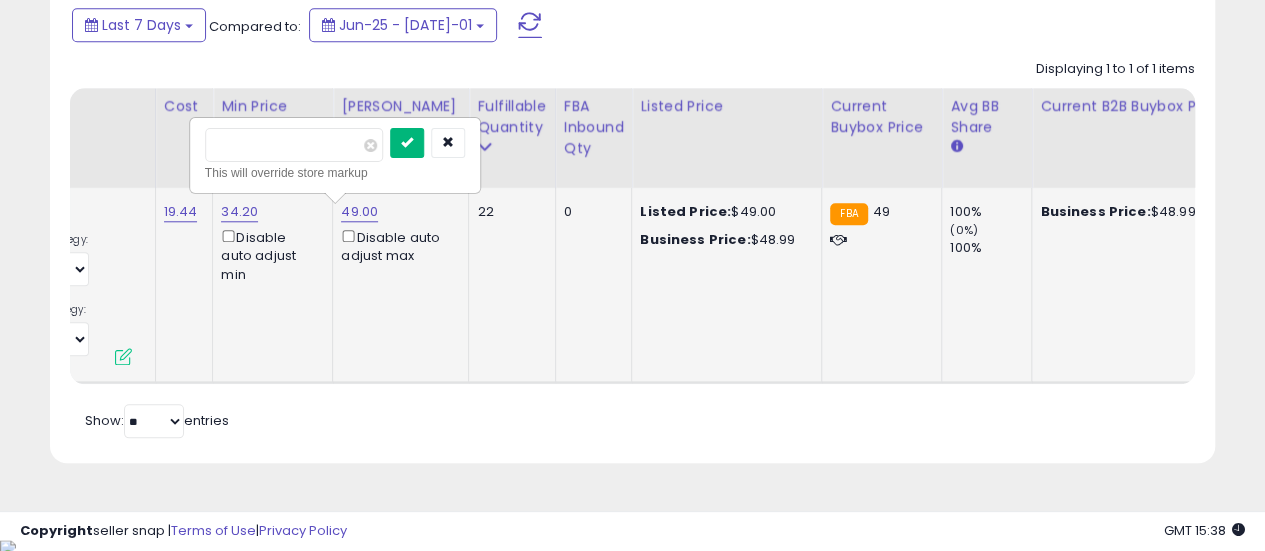 type on "*****" 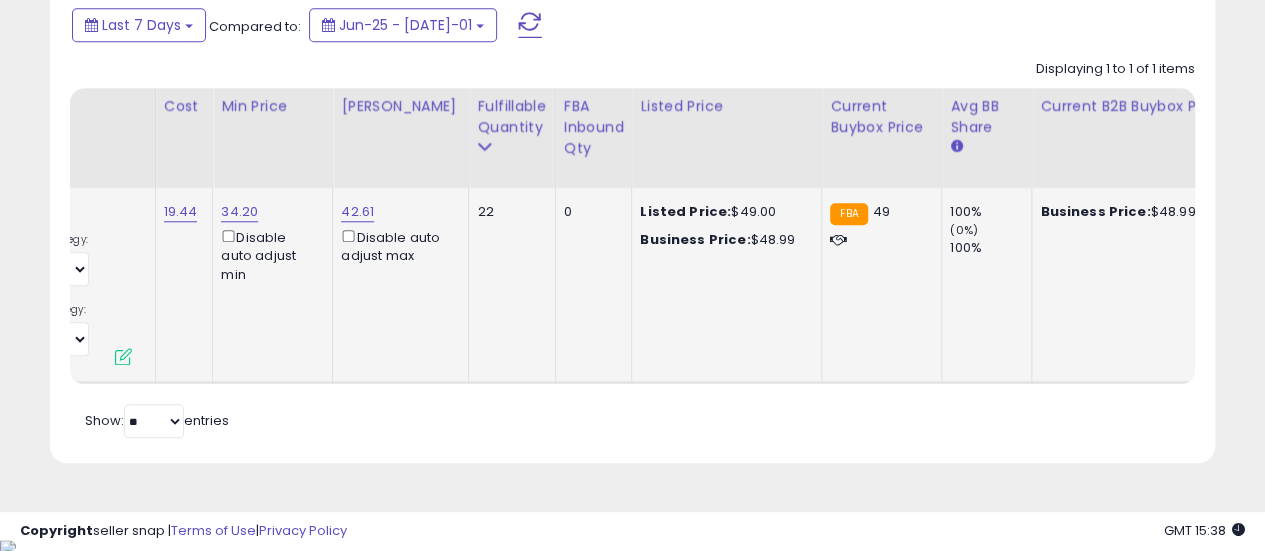 scroll, scrollTop: 0, scrollLeft: 33, axis: horizontal 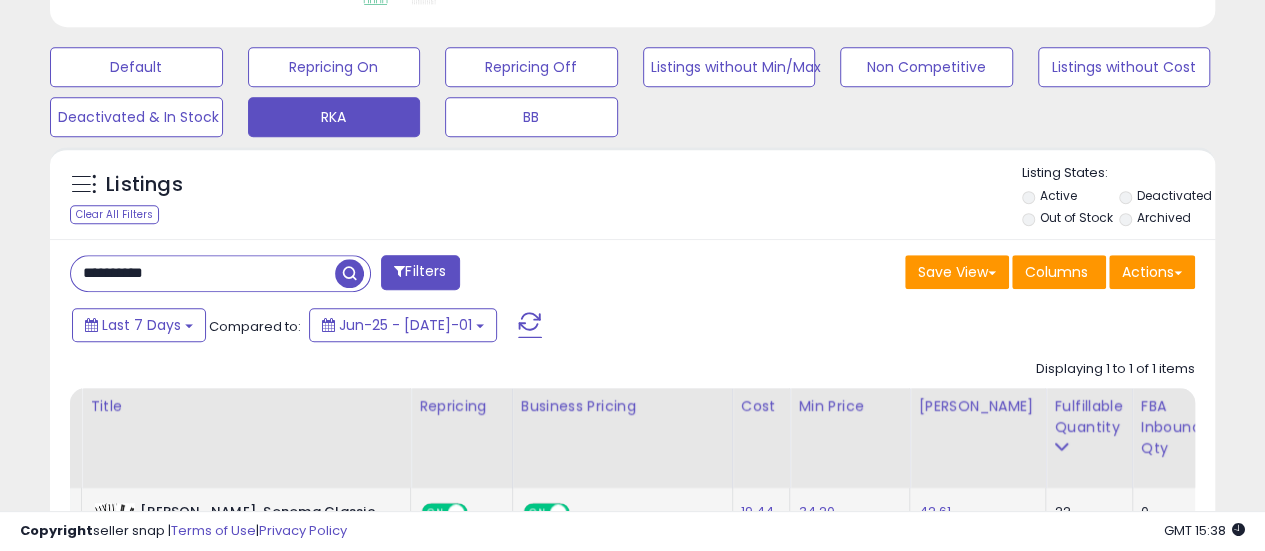 click on "**********" at bounding box center (203, 273) 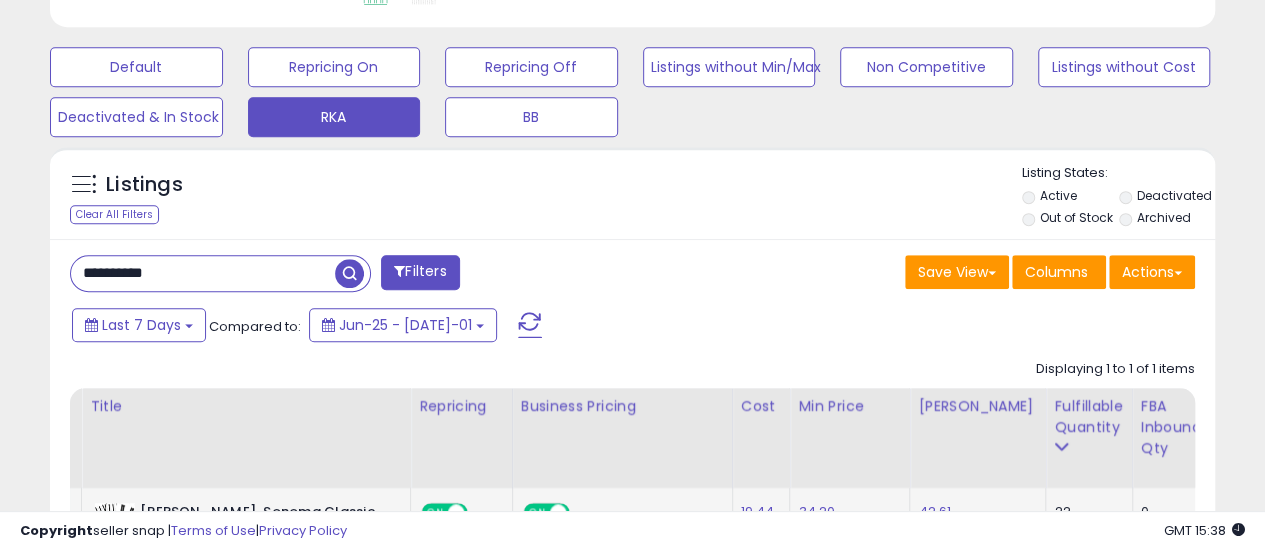 drag, startPoint x: 204, startPoint y: 277, endPoint x: 37, endPoint y: 275, distance: 167.01198 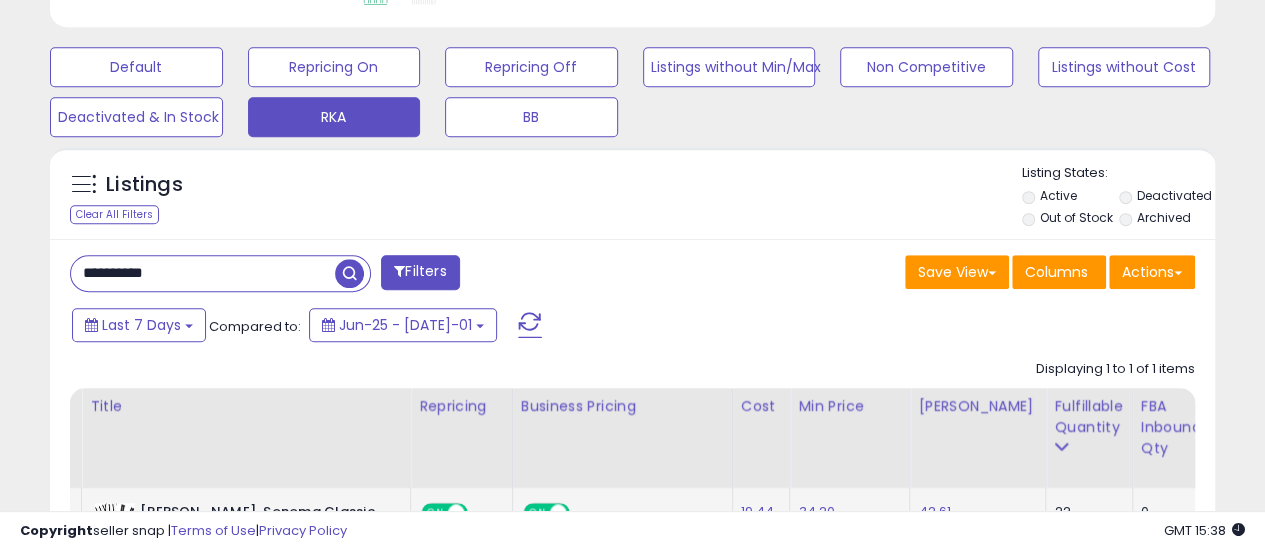 paste 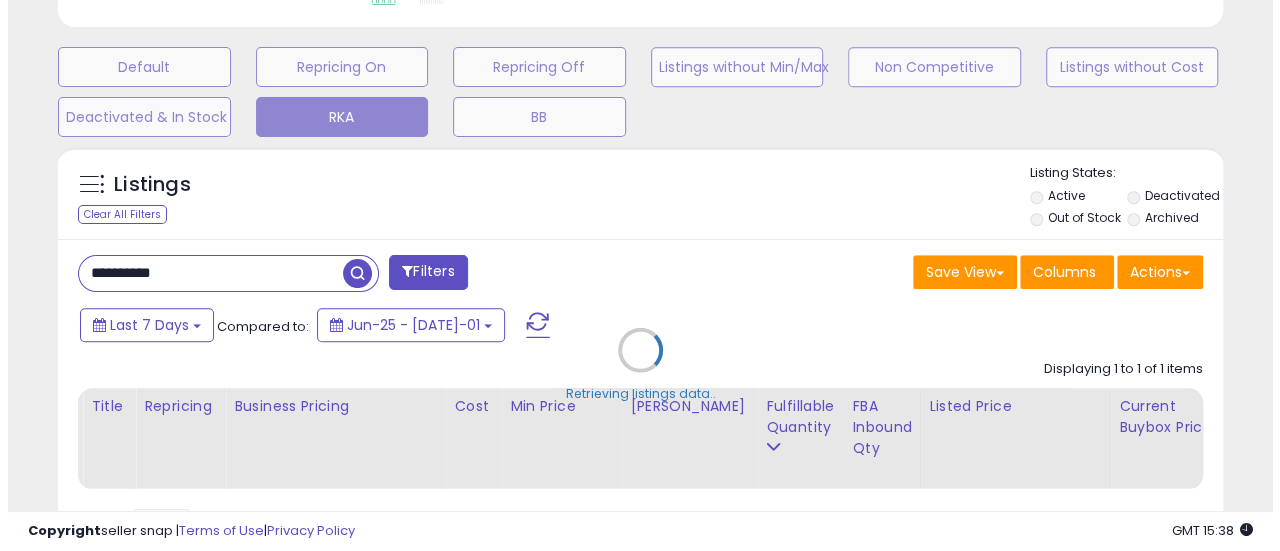 scroll, scrollTop: 999590, scrollLeft: 999317, axis: both 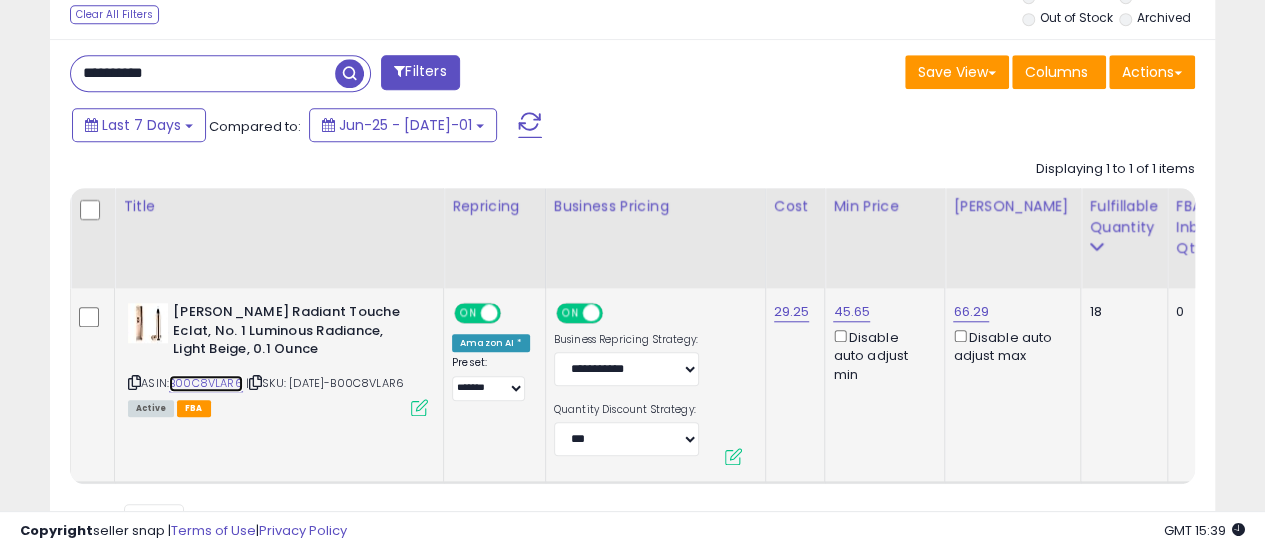 click on "B00C8VLAR6" at bounding box center [206, 383] 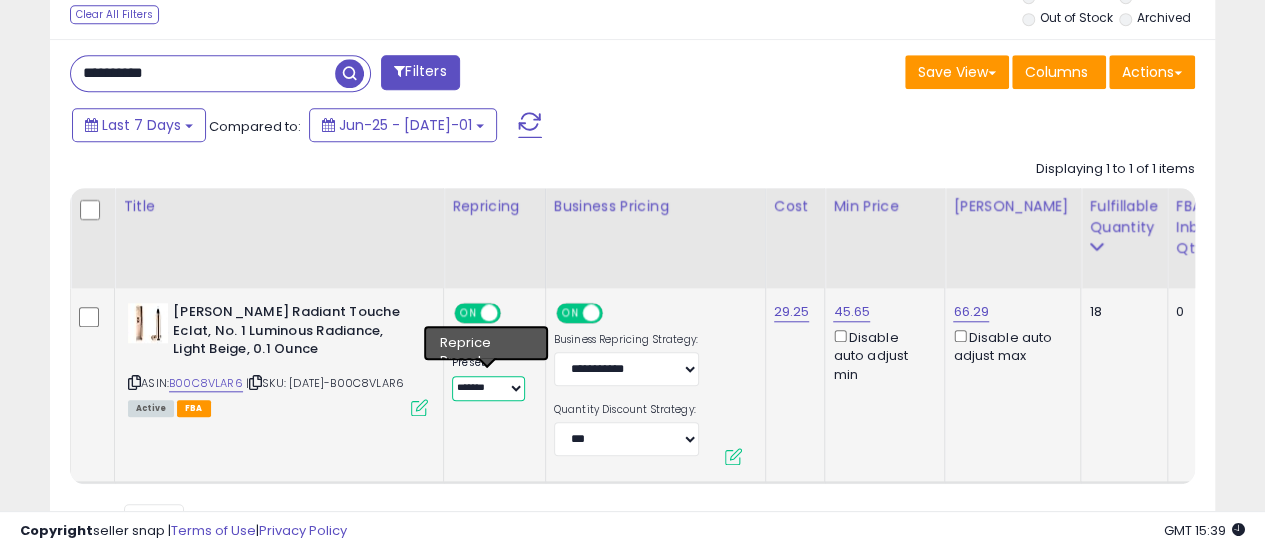click on "**********" at bounding box center (488, 388) 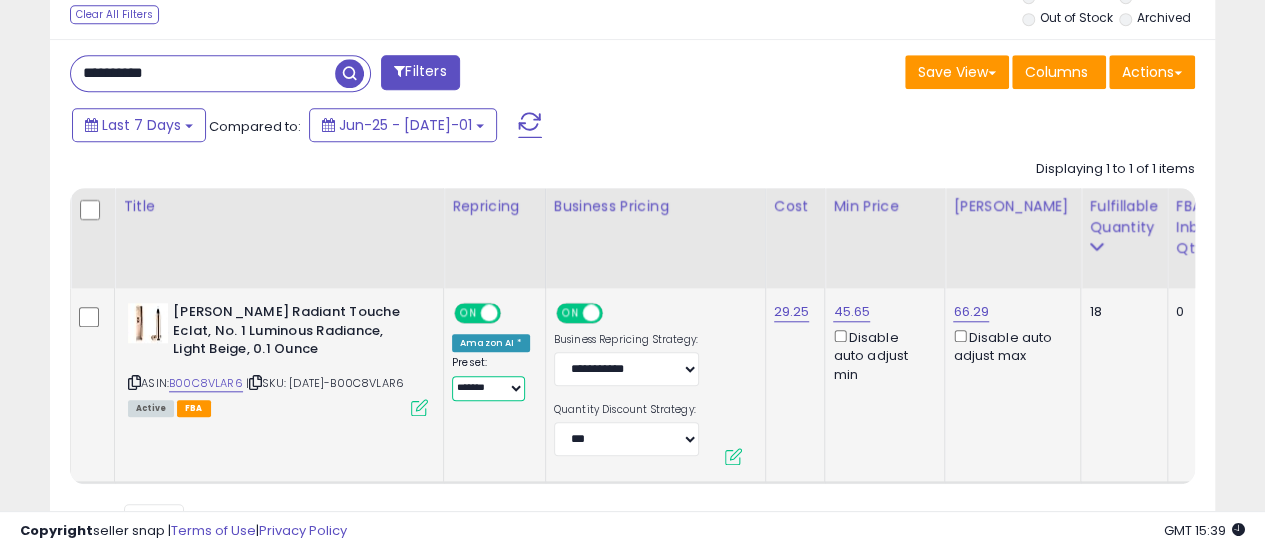 select on "**********" 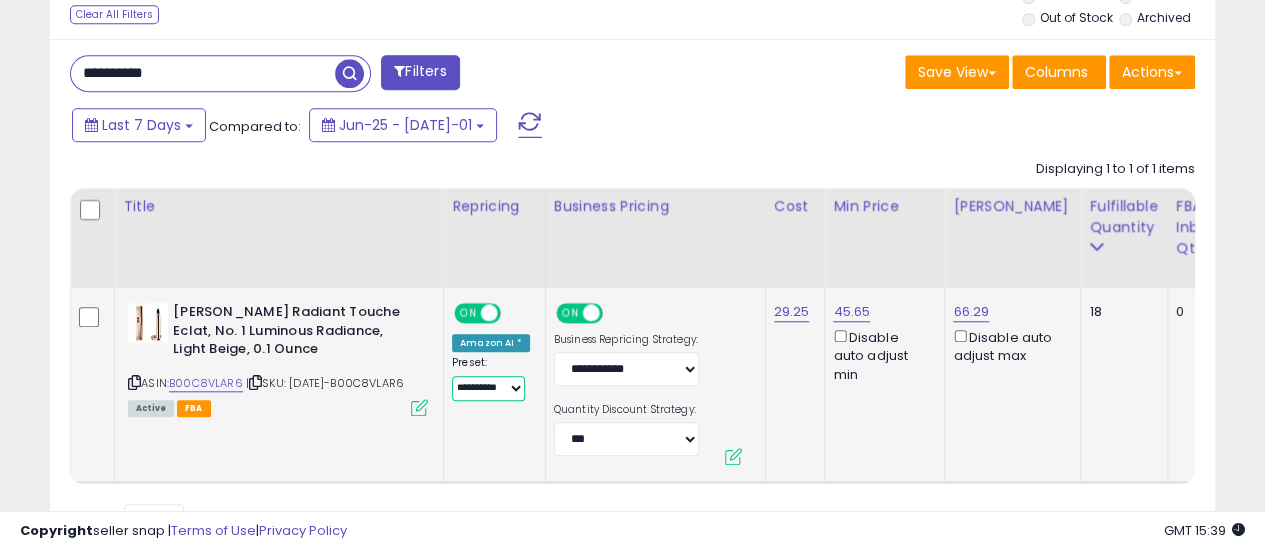 click on "**********" at bounding box center [488, 388] 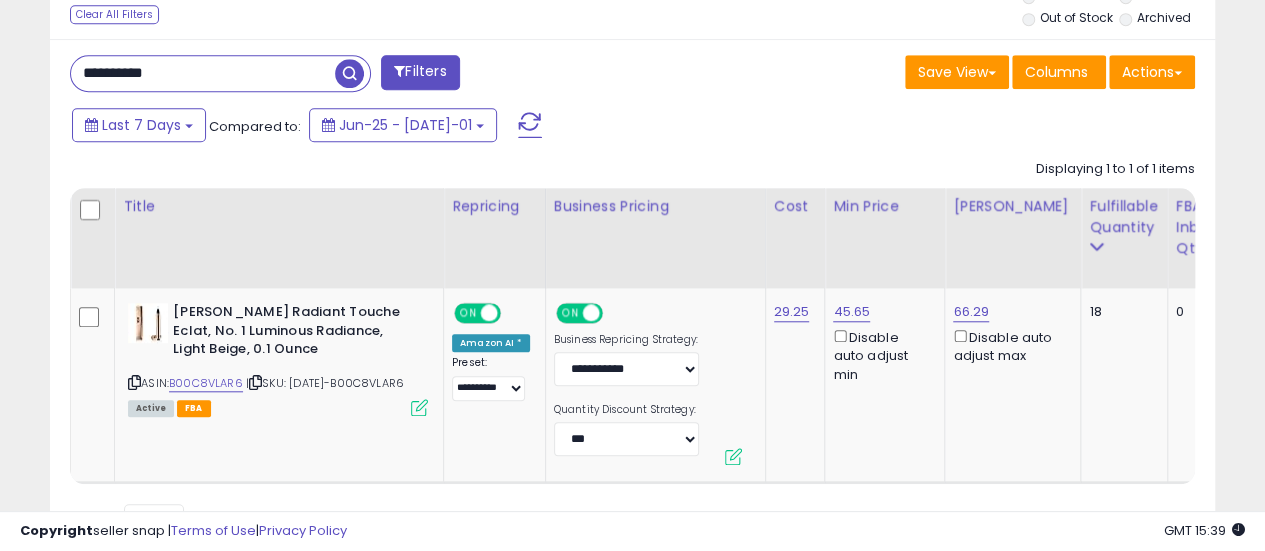 drag, startPoint x: 182, startPoint y: 73, endPoint x: 82, endPoint y: 71, distance: 100.02 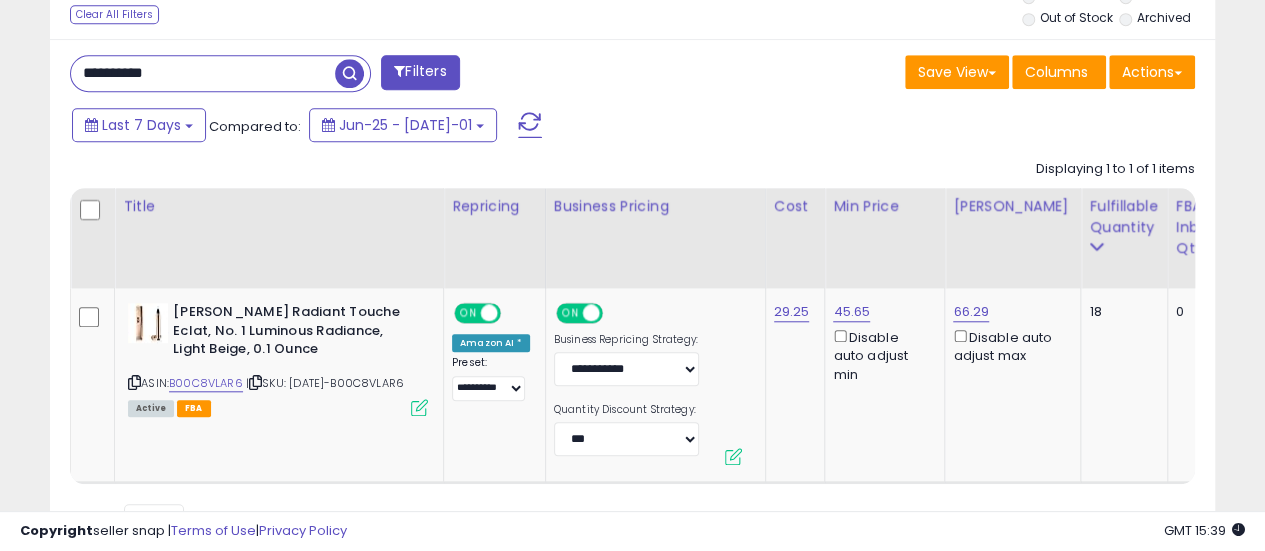 type on "**********" 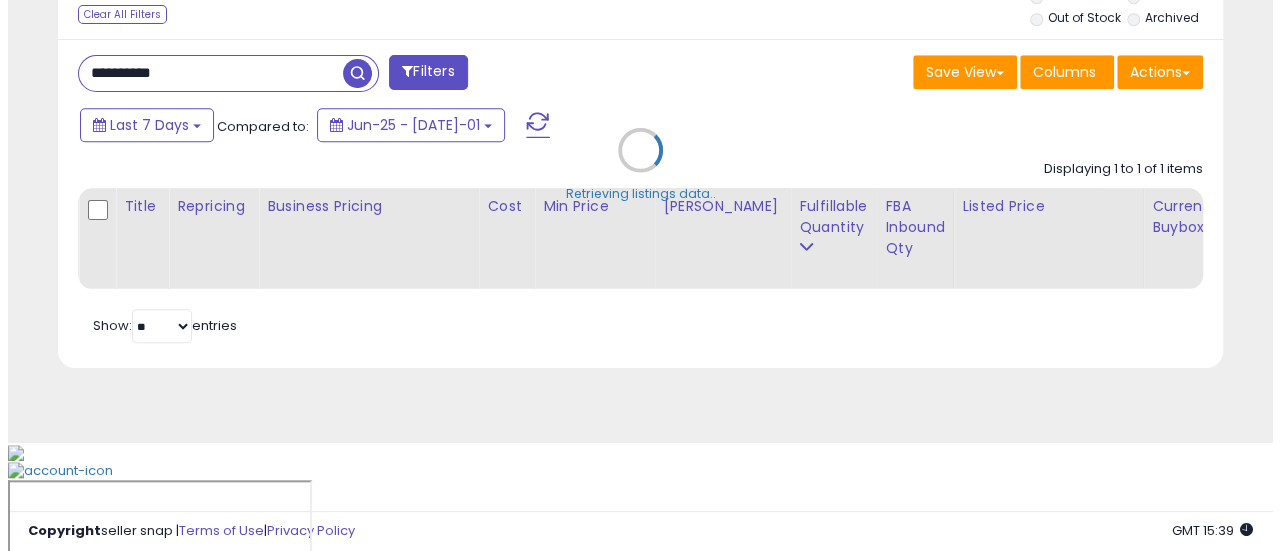 scroll, scrollTop: 688, scrollLeft: 0, axis: vertical 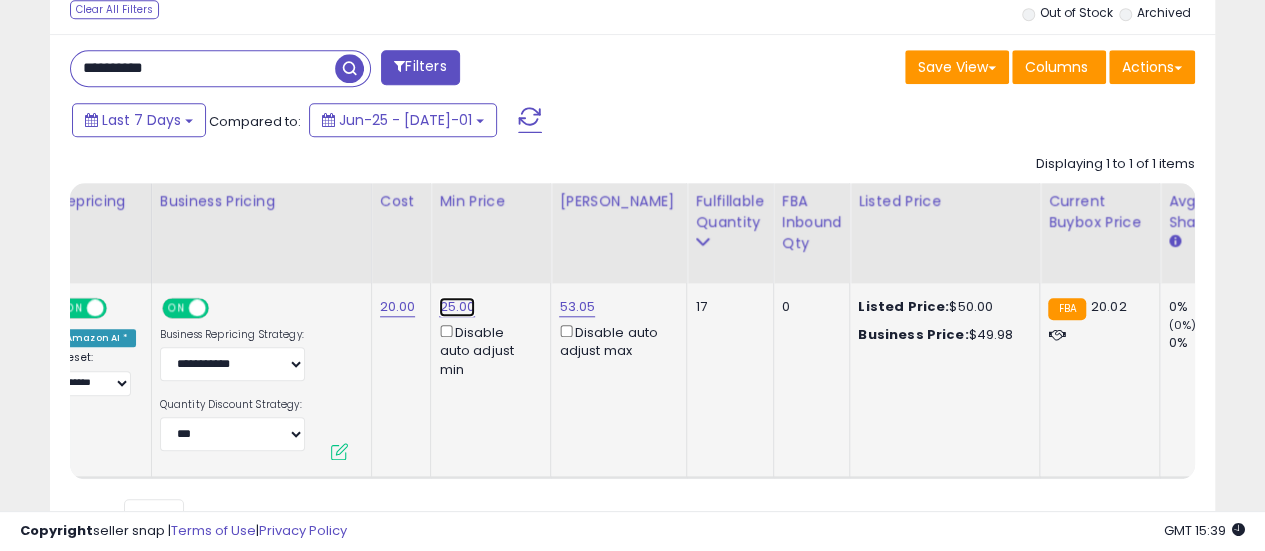 click on "25.00" at bounding box center (457, 307) 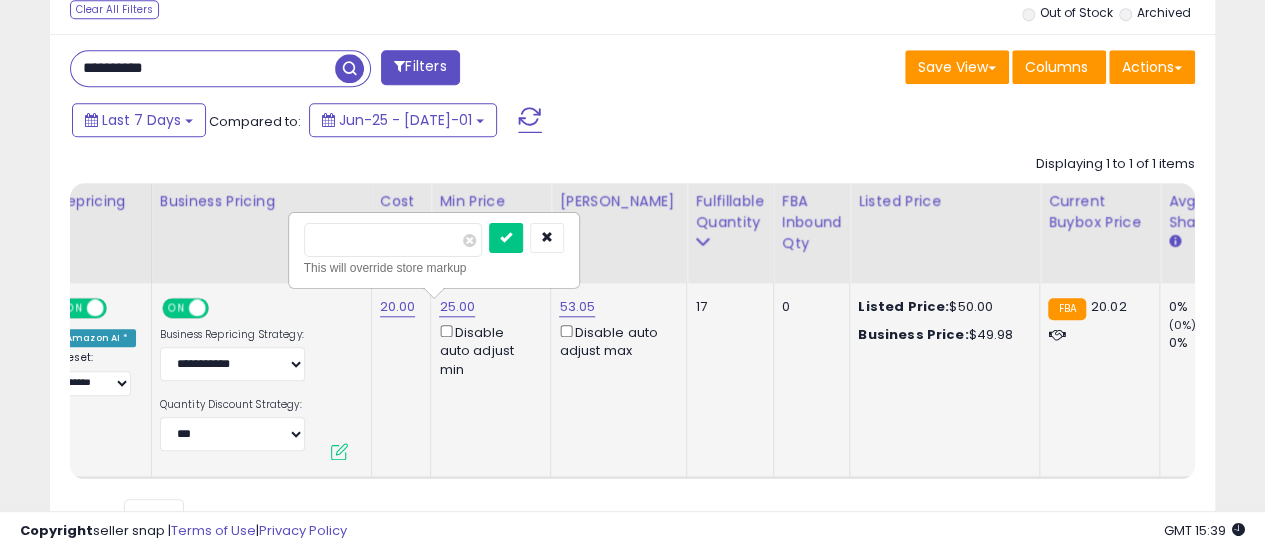 drag, startPoint x: 388, startPoint y: 231, endPoint x: 297, endPoint y: 238, distance: 91.26884 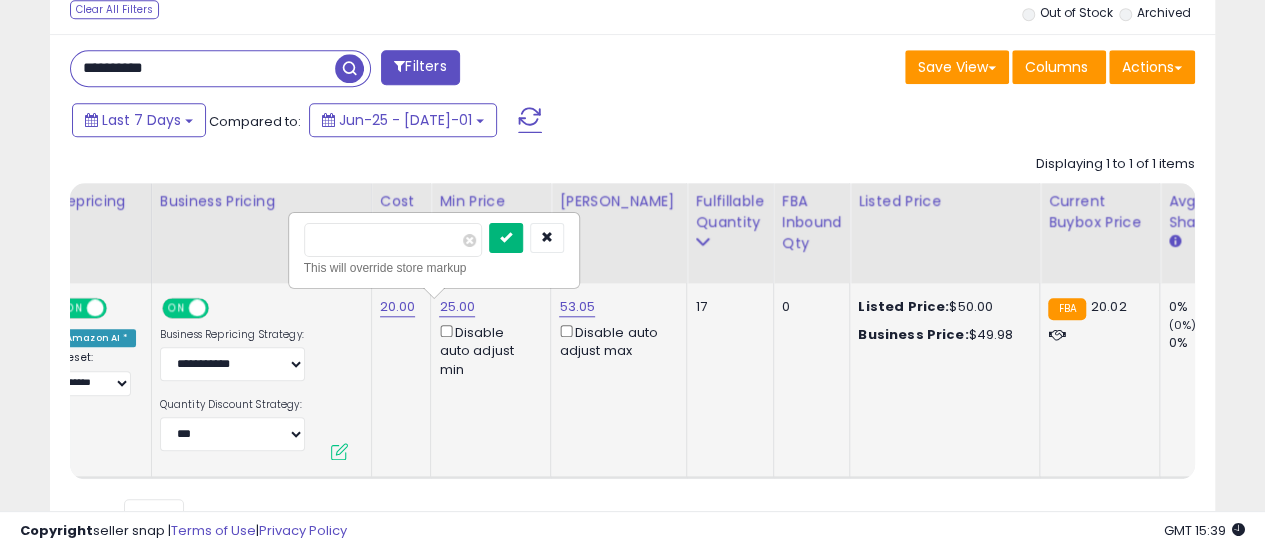 type on "*****" 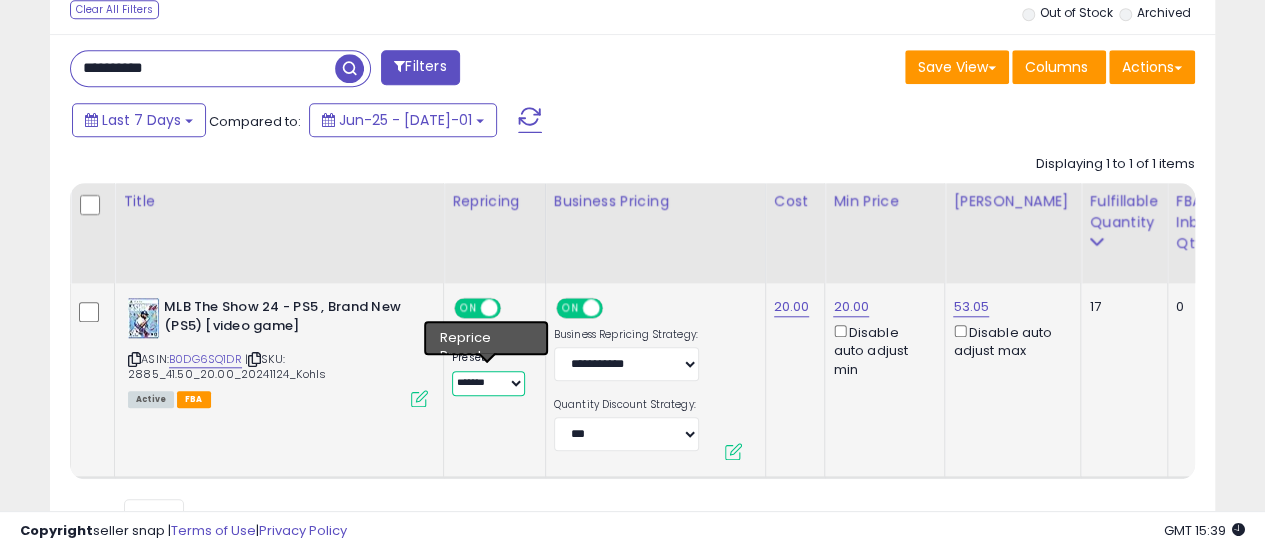 click on "**********" at bounding box center (488, 383) 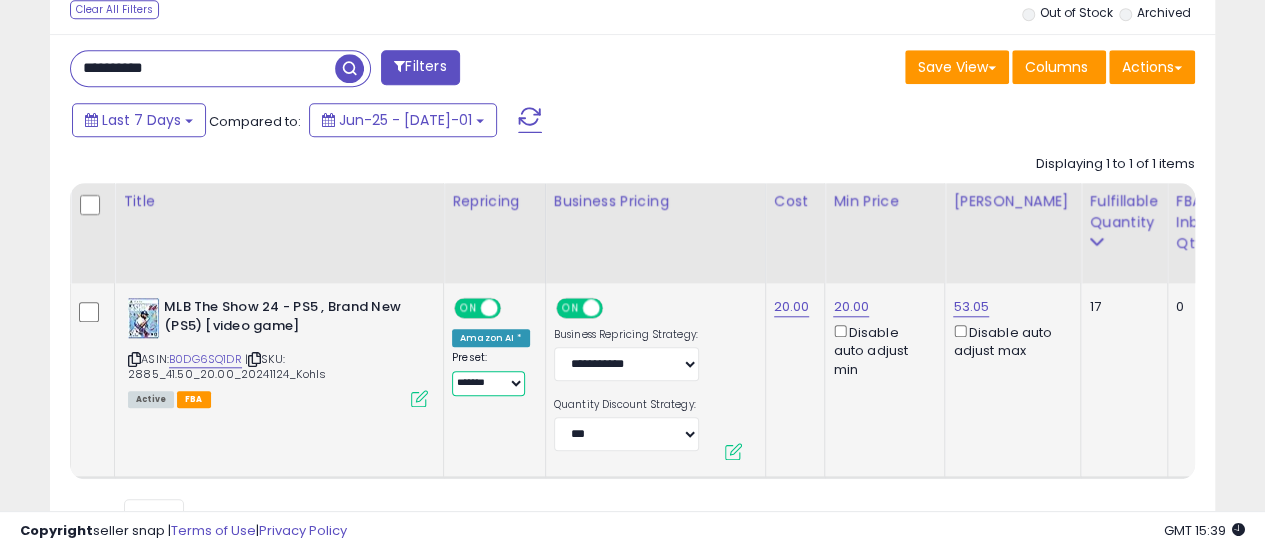 select on "**********" 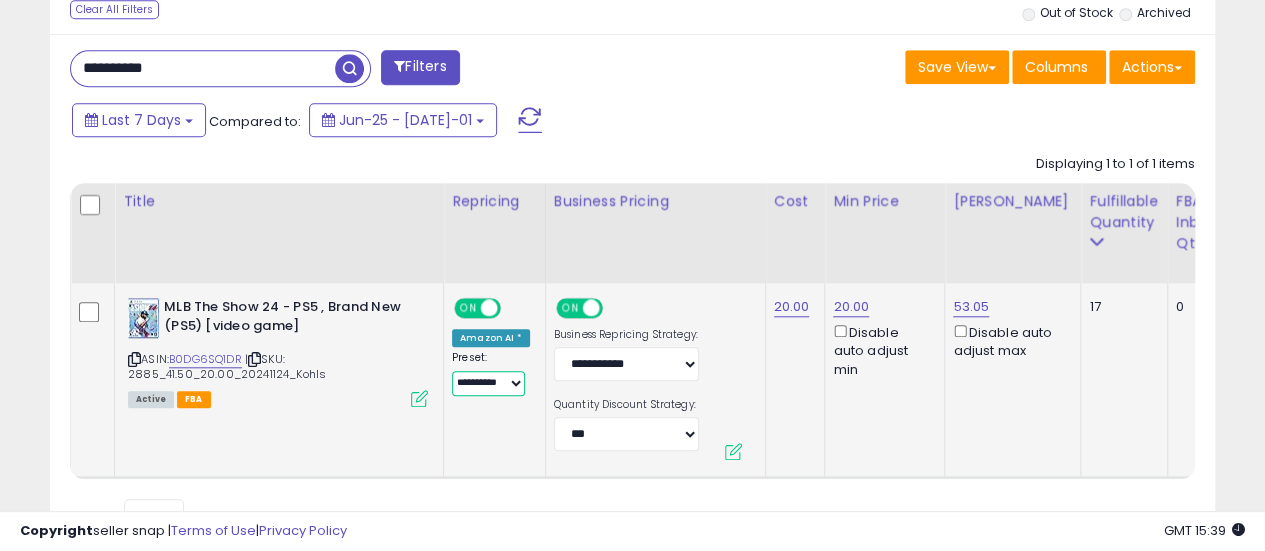 click on "**********" at bounding box center (488, 383) 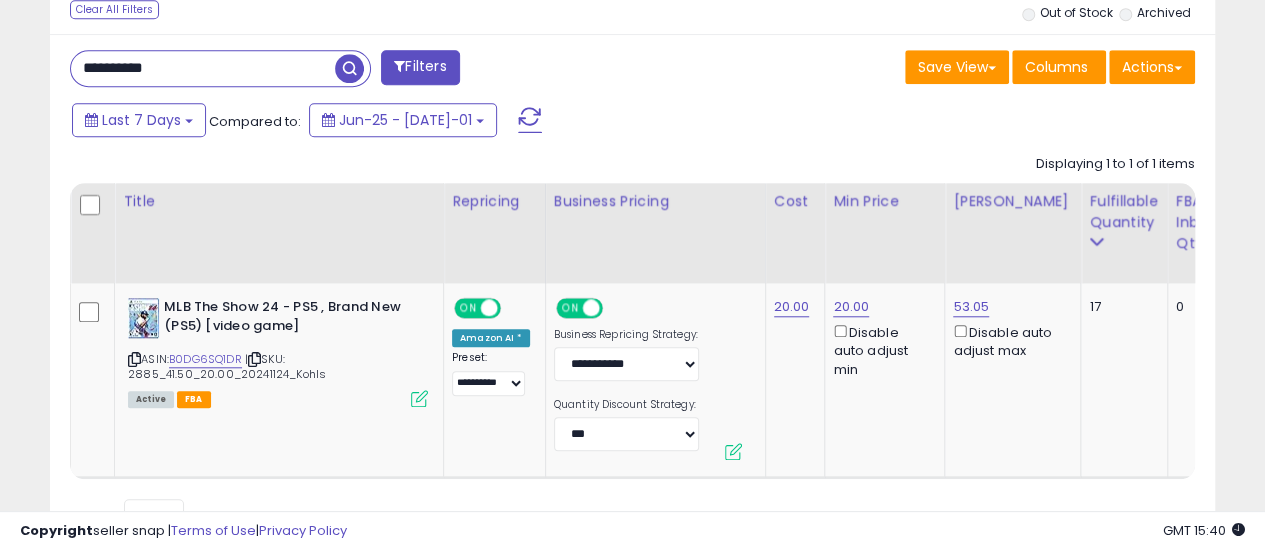drag, startPoint x: 192, startPoint y: 73, endPoint x: 129, endPoint y: 68, distance: 63.1981 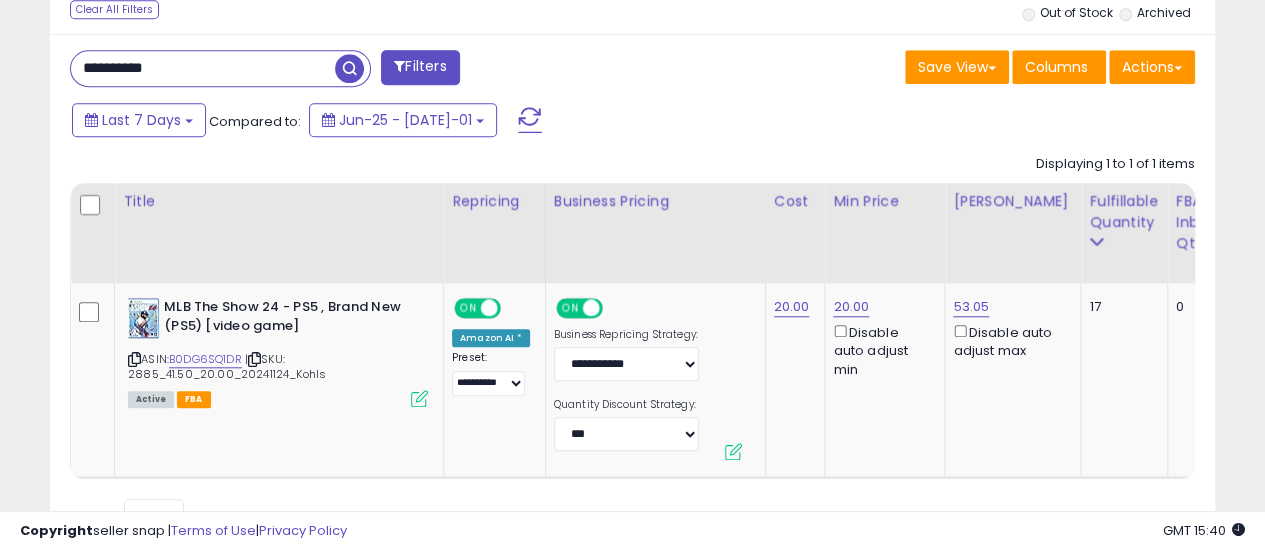 type on "**********" 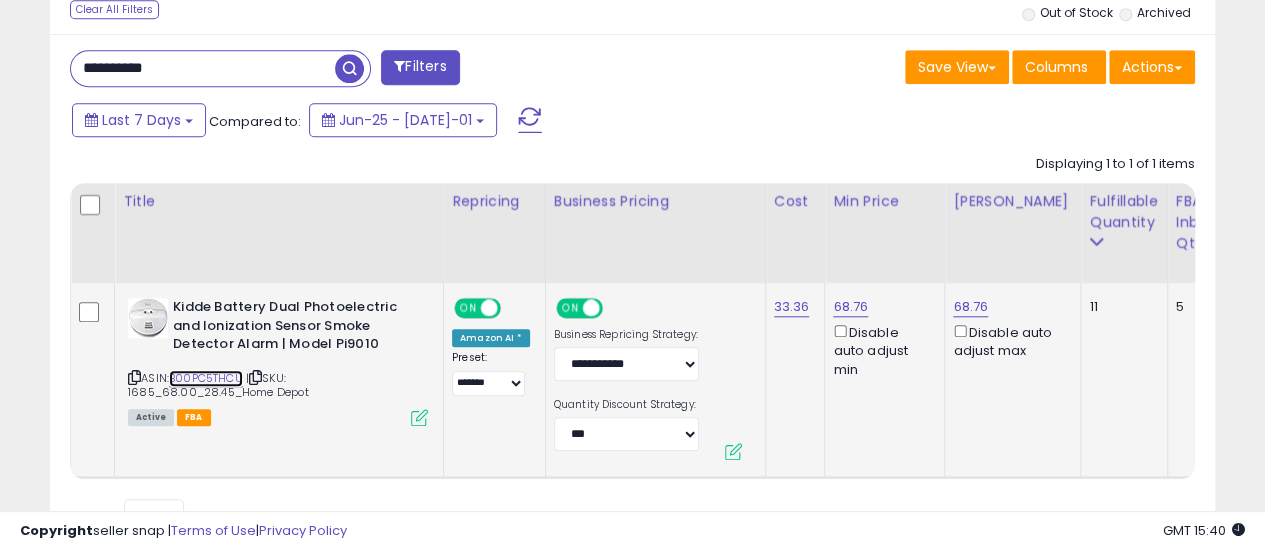 click on "B00PC5THCU" at bounding box center (206, 378) 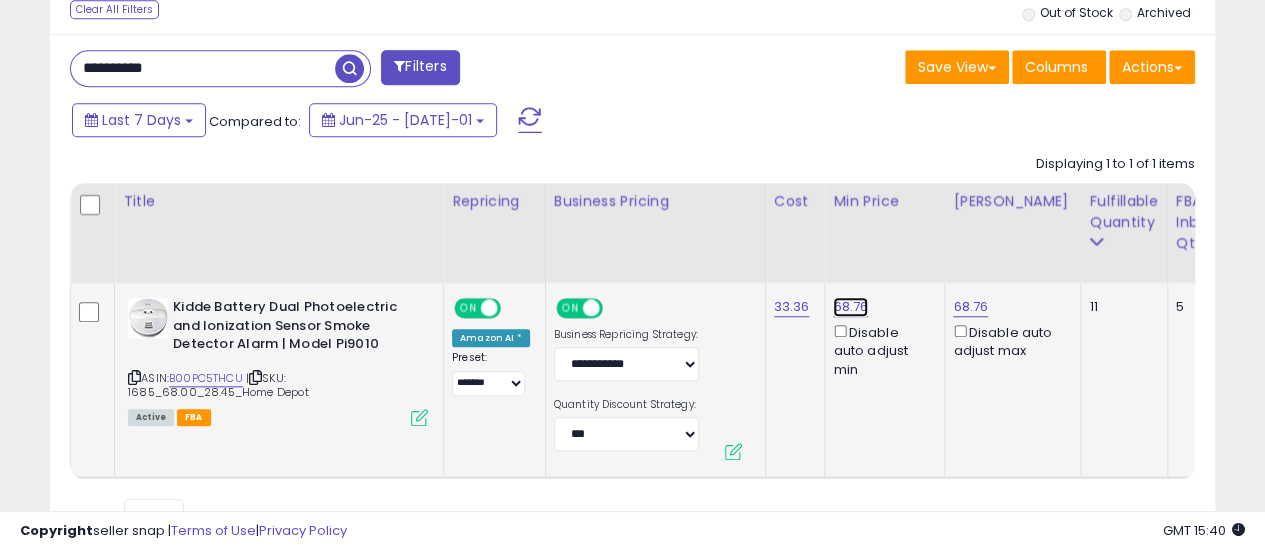 click on "68.76" at bounding box center [850, 307] 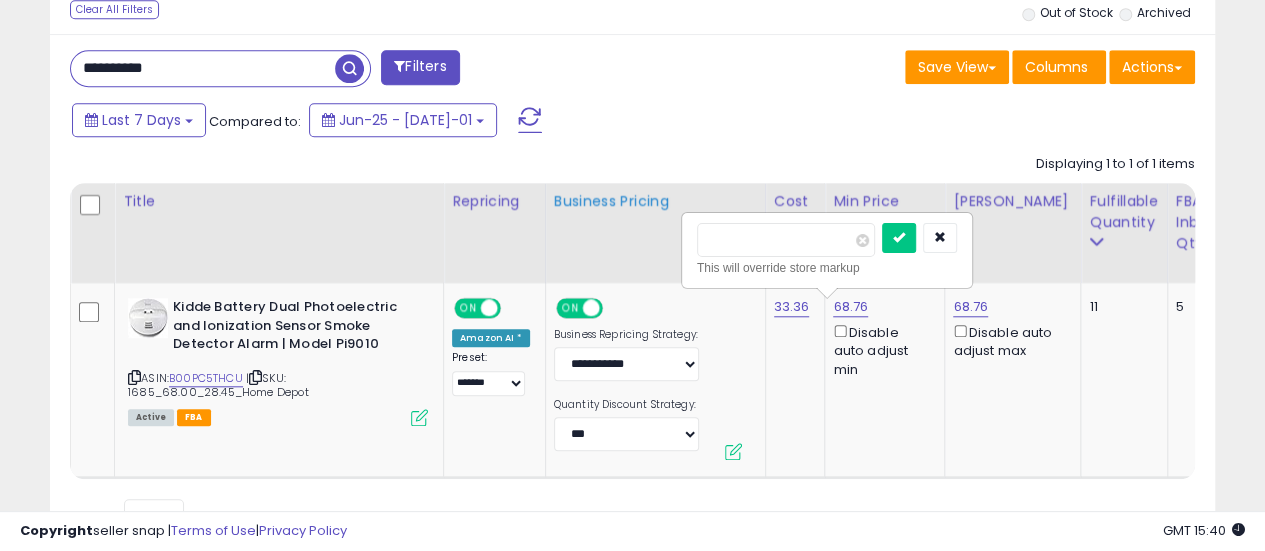 drag, startPoint x: 780, startPoint y: 240, endPoint x: 678, endPoint y: 240, distance: 102 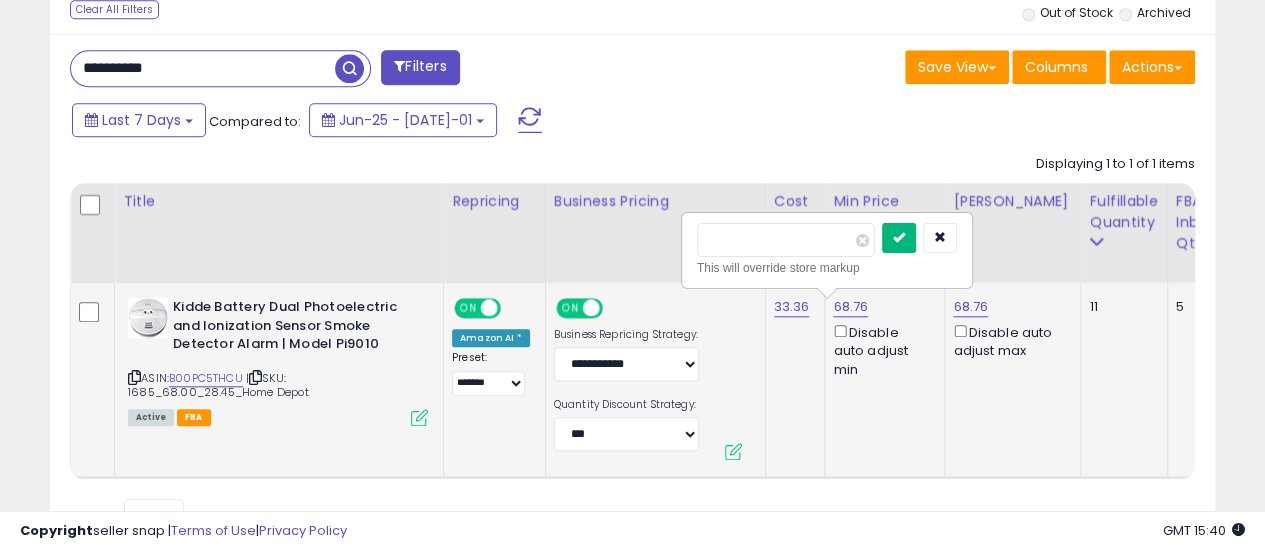 type on "*****" 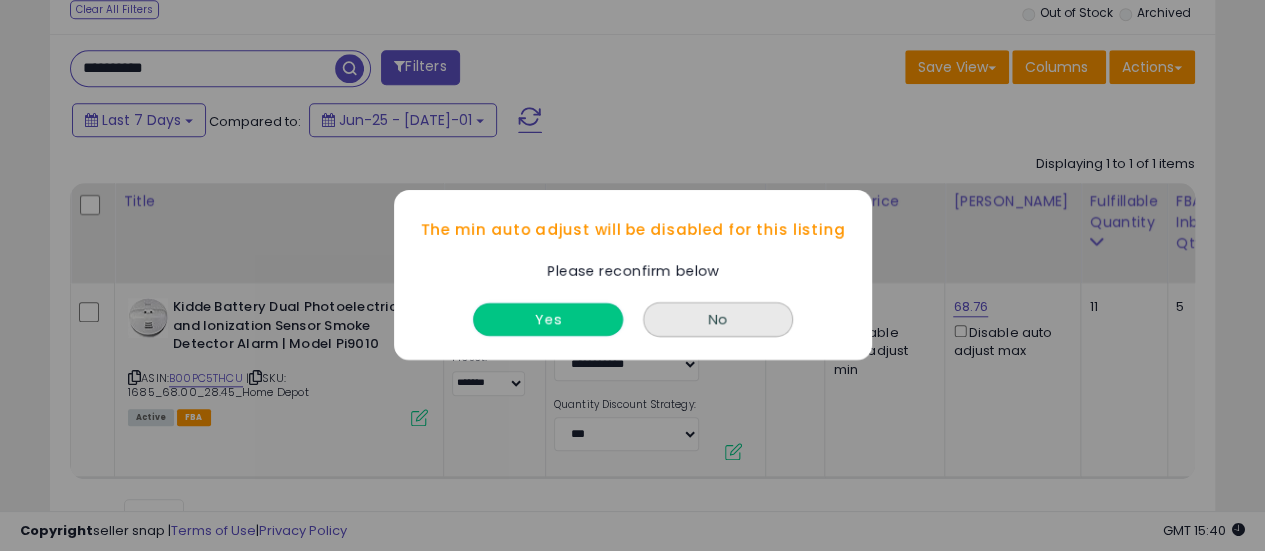 click on "Yes" at bounding box center [548, 320] 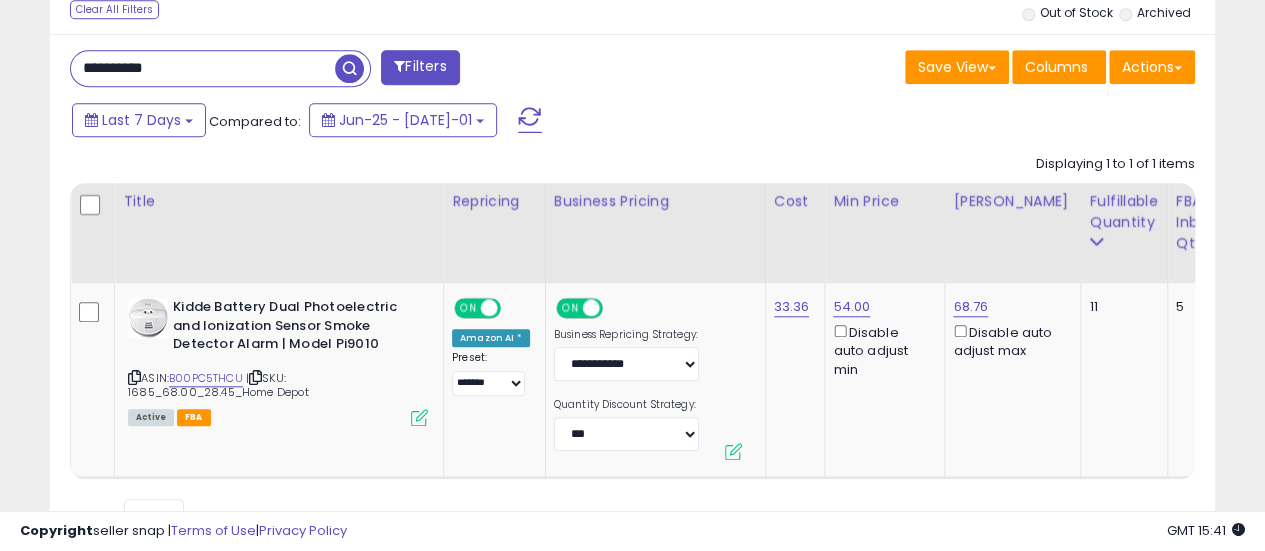 drag, startPoint x: 221, startPoint y: 71, endPoint x: 98, endPoint y: 65, distance: 123.146255 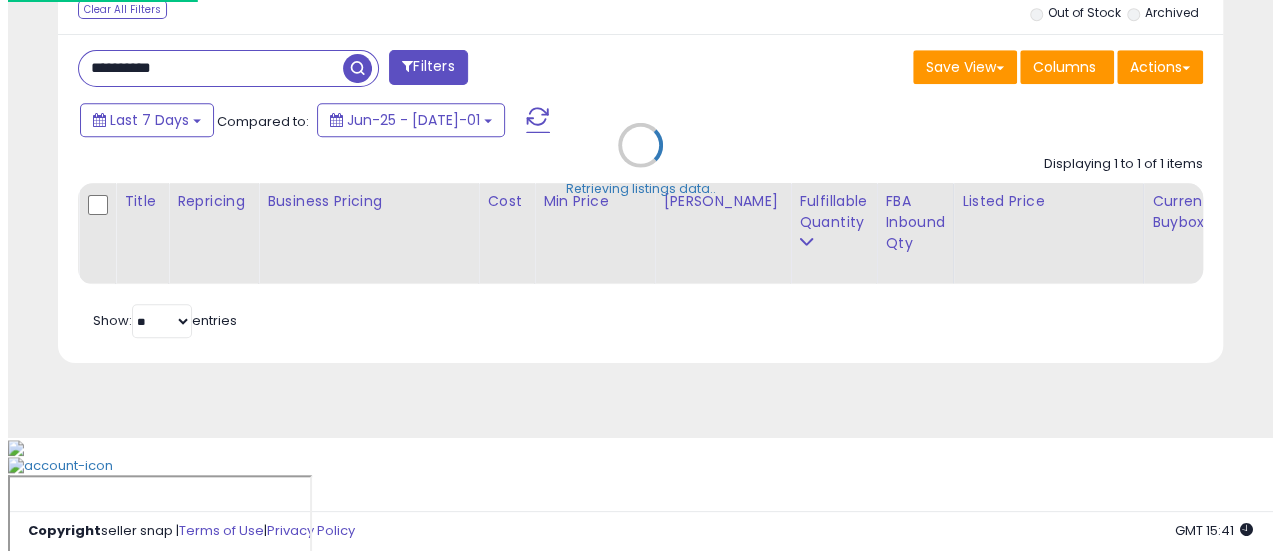 scroll, scrollTop: 688, scrollLeft: 0, axis: vertical 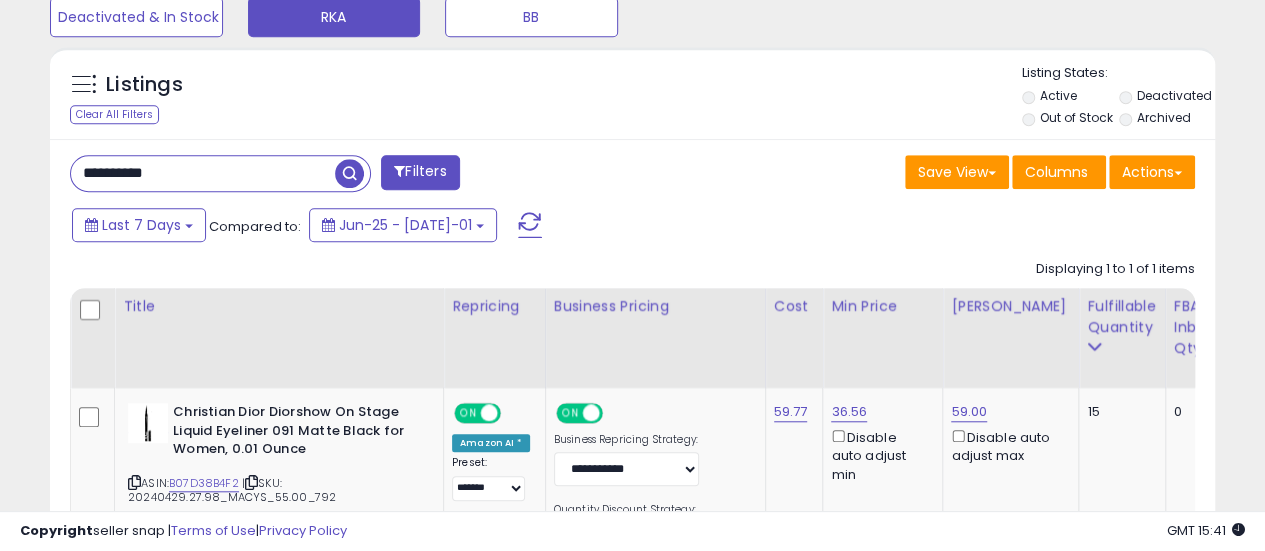drag, startPoint x: 242, startPoint y: 173, endPoint x: 33, endPoint y: 172, distance: 209.0024 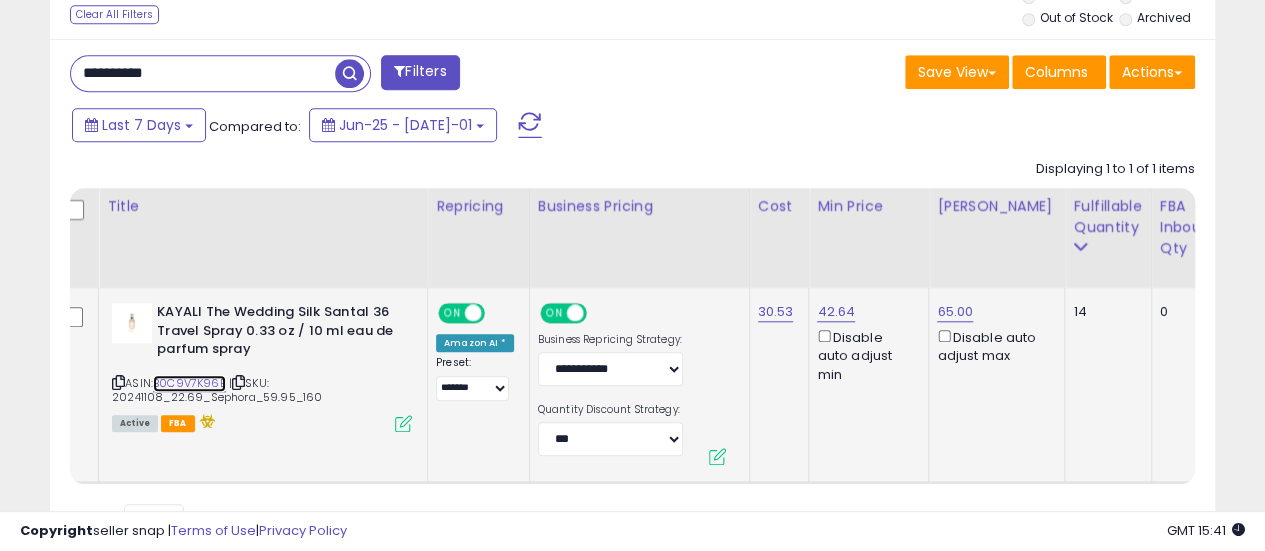 click on "B0C9V7K96B" at bounding box center [189, 383] 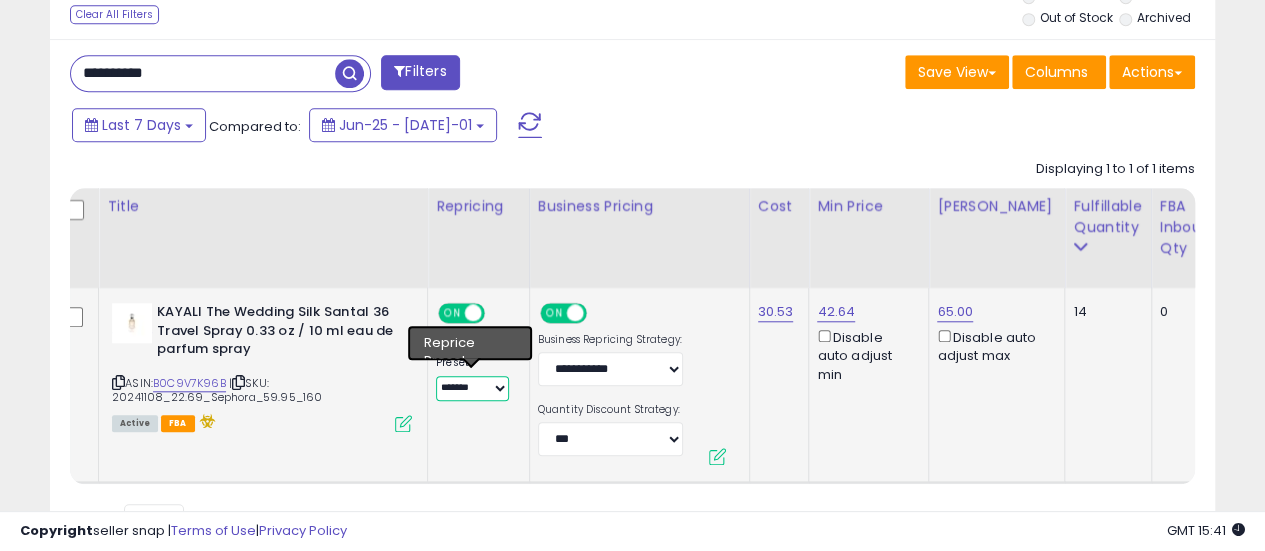 click on "**********" at bounding box center [472, 388] 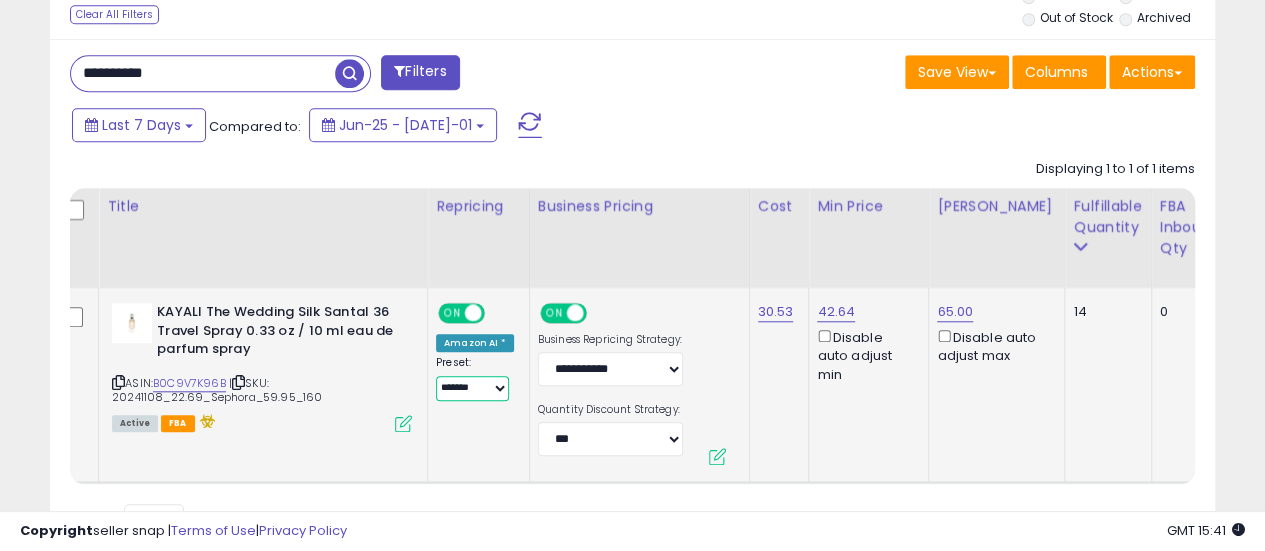 select on "**********" 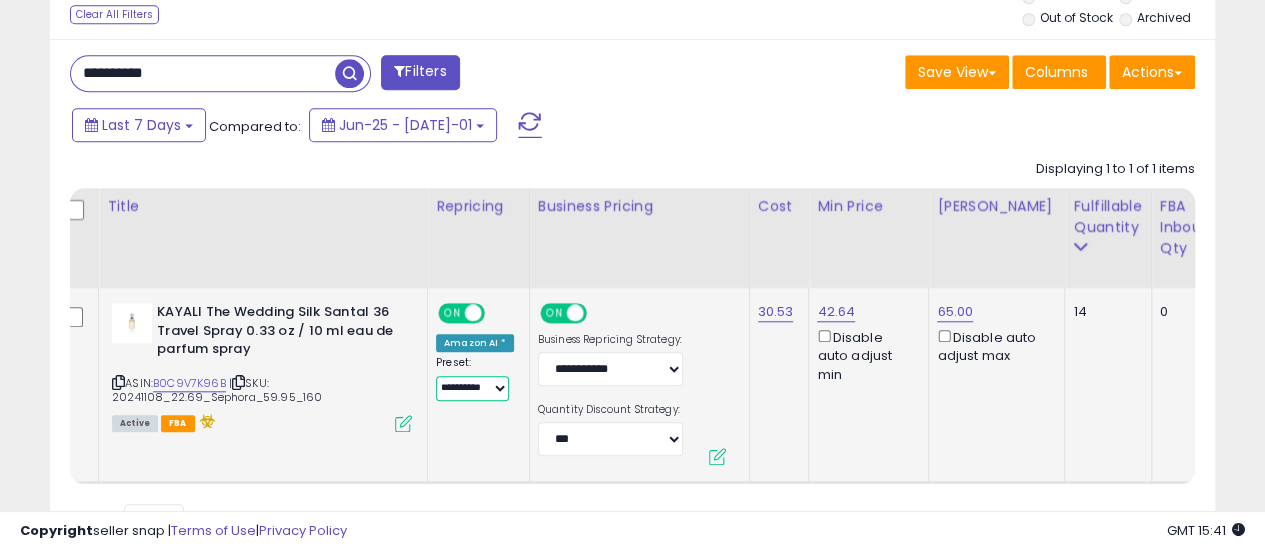 click on "**********" at bounding box center [472, 388] 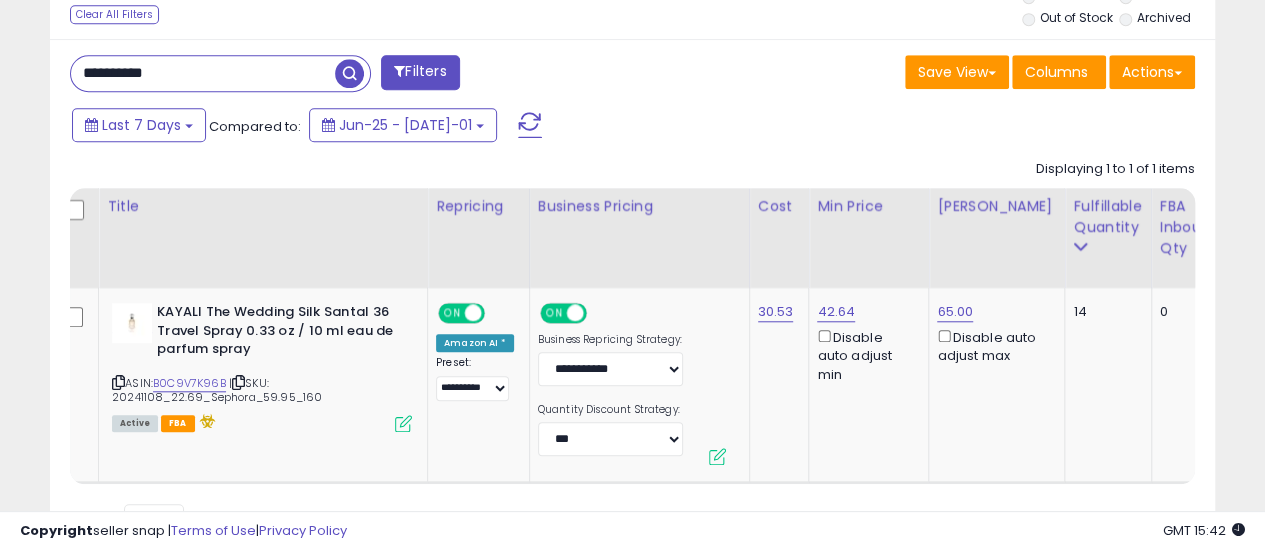 click on "**********" at bounding box center [203, 73] 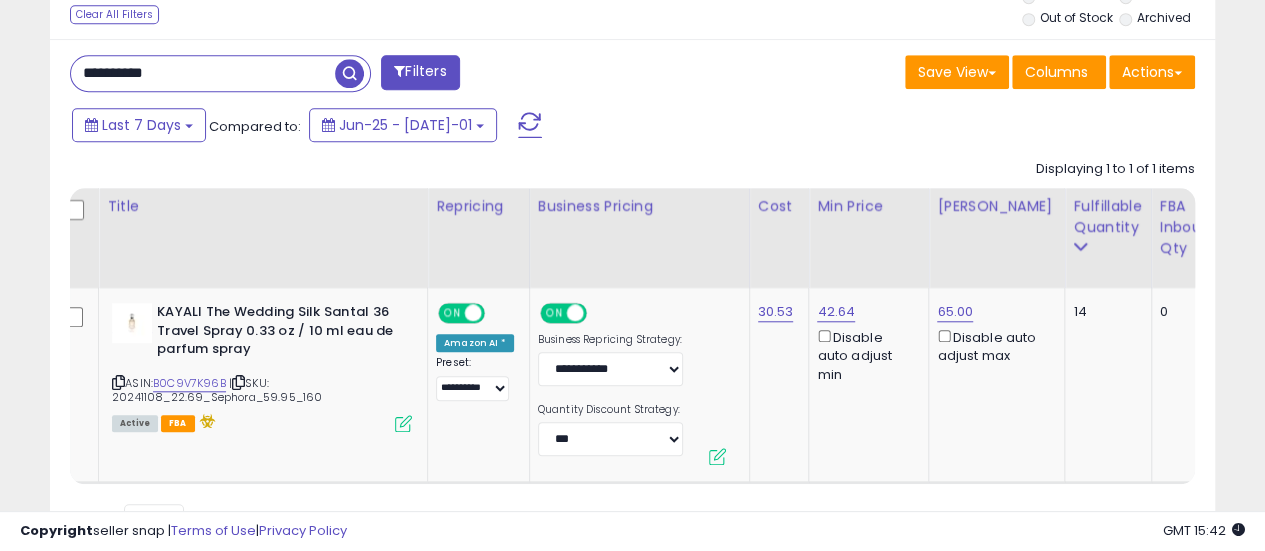 paste 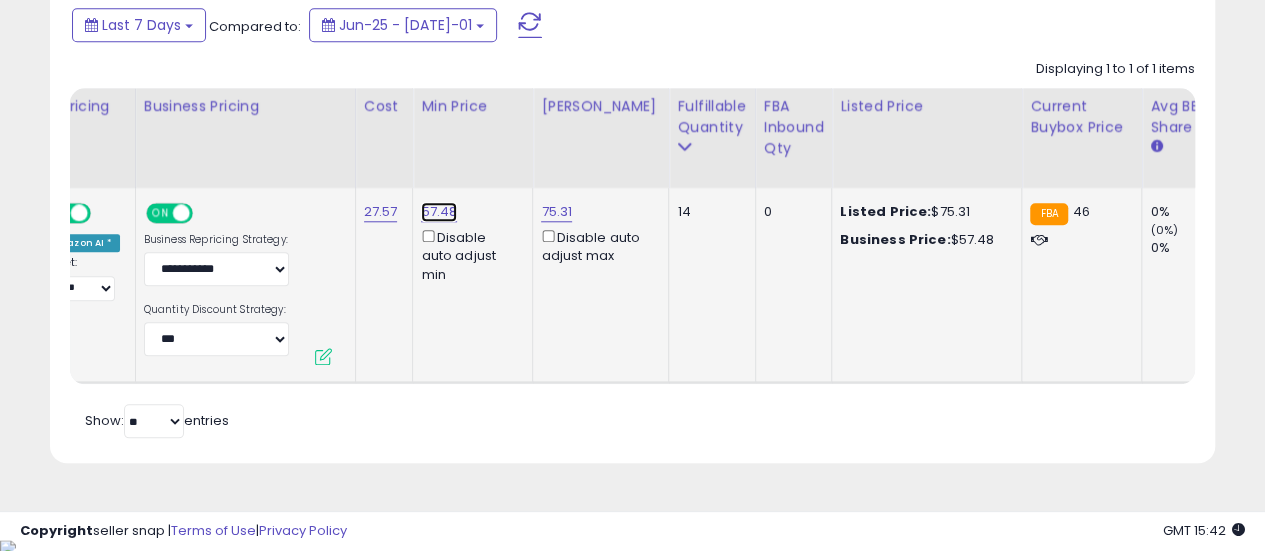 click on "57.48" at bounding box center (439, 212) 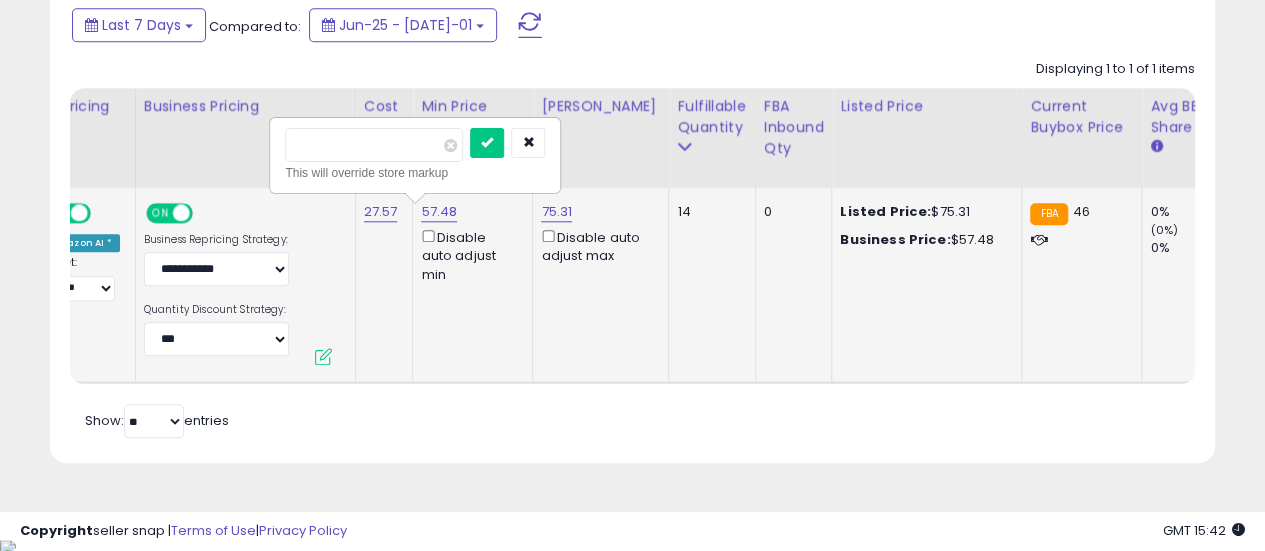 drag, startPoint x: 373, startPoint y: 143, endPoint x: 282, endPoint y: 145, distance: 91.02197 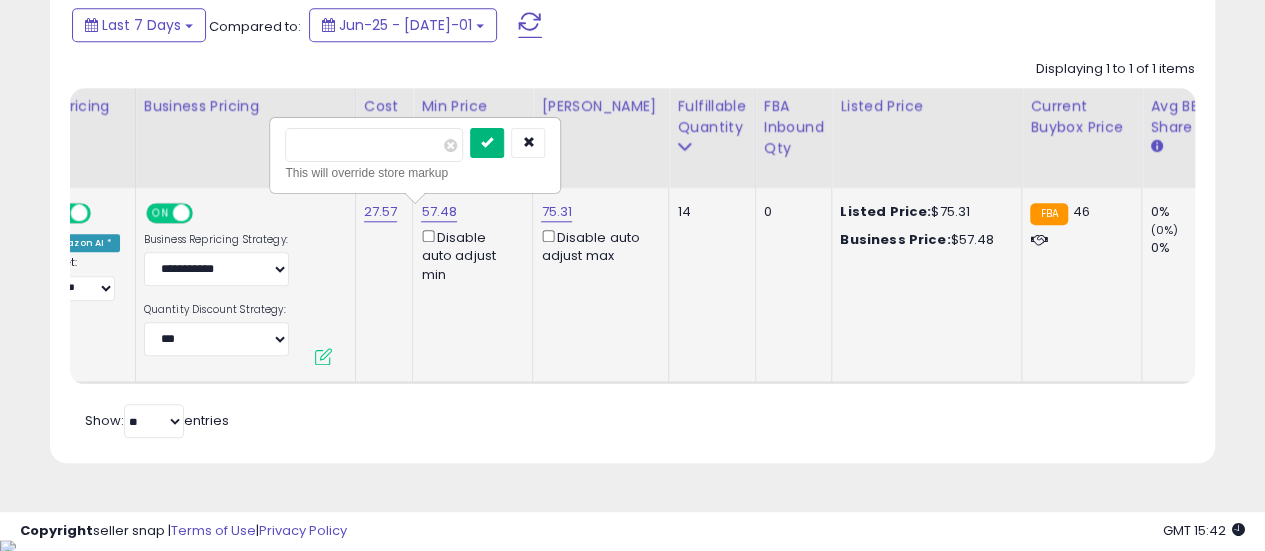 type on "*****" 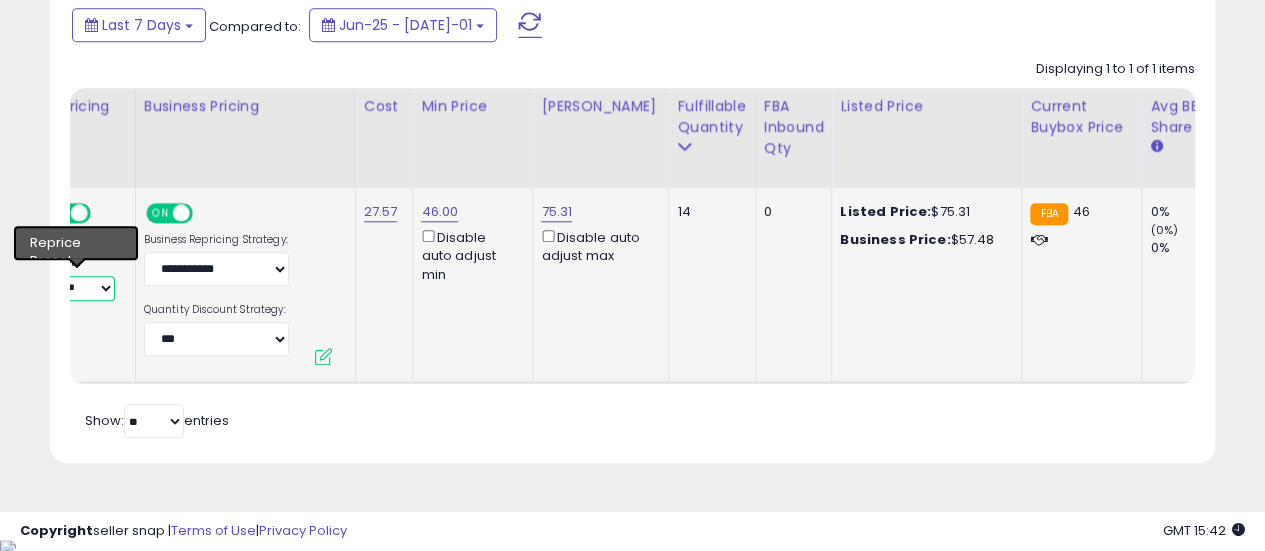 click on "**********" at bounding box center [78, 288] 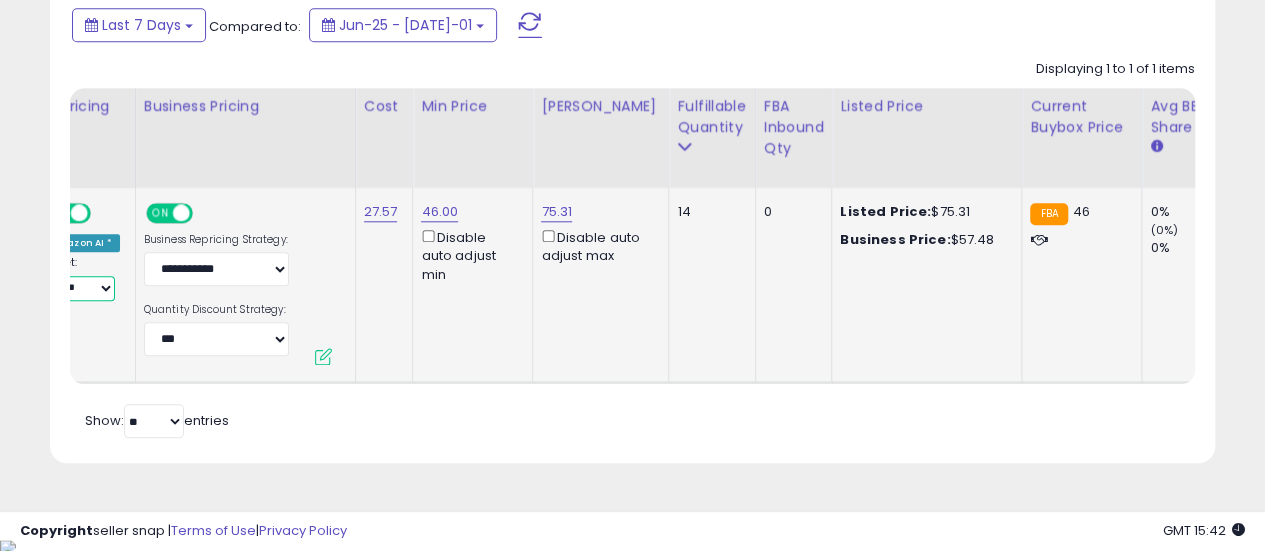 select on "**********" 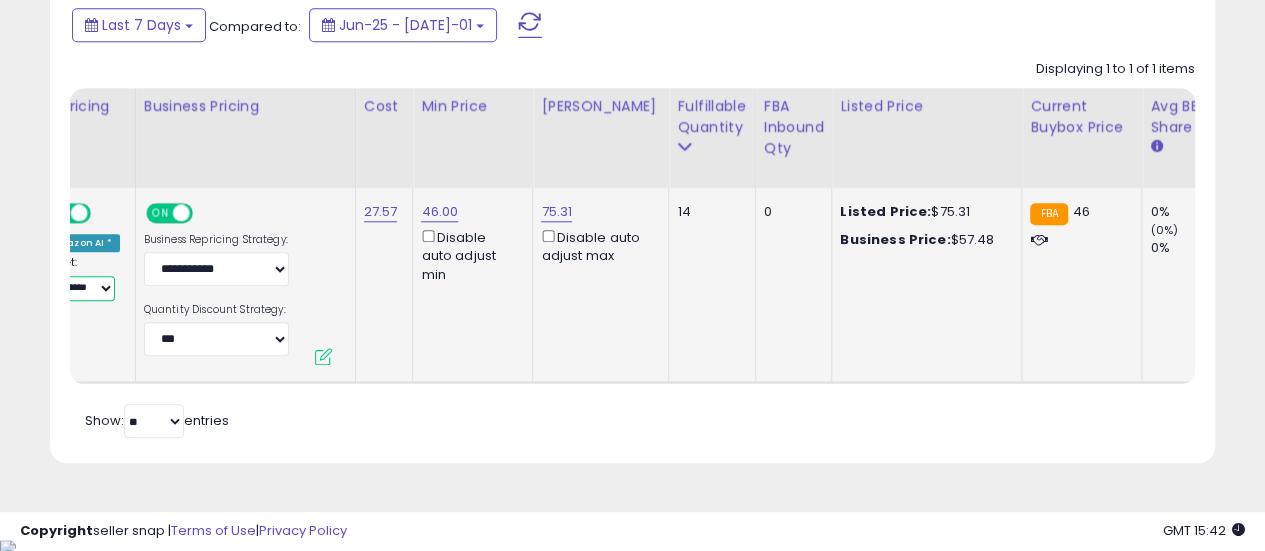 click on "**********" at bounding box center [78, 288] 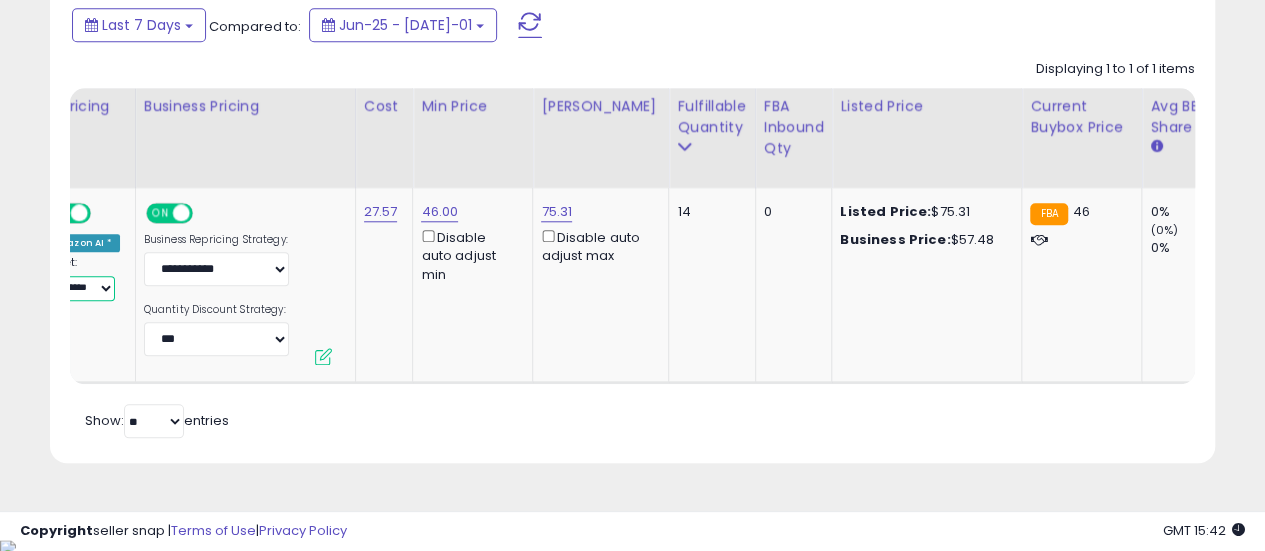 scroll, scrollTop: 0, scrollLeft: 0, axis: both 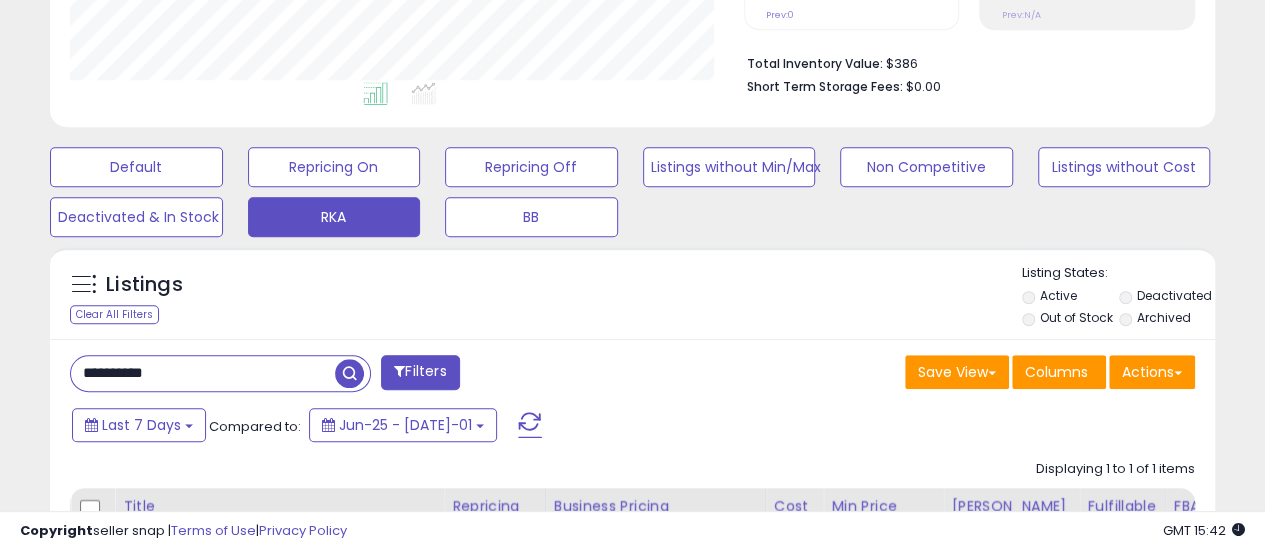 drag, startPoint x: 202, startPoint y: 369, endPoint x: 63, endPoint y: 363, distance: 139.12944 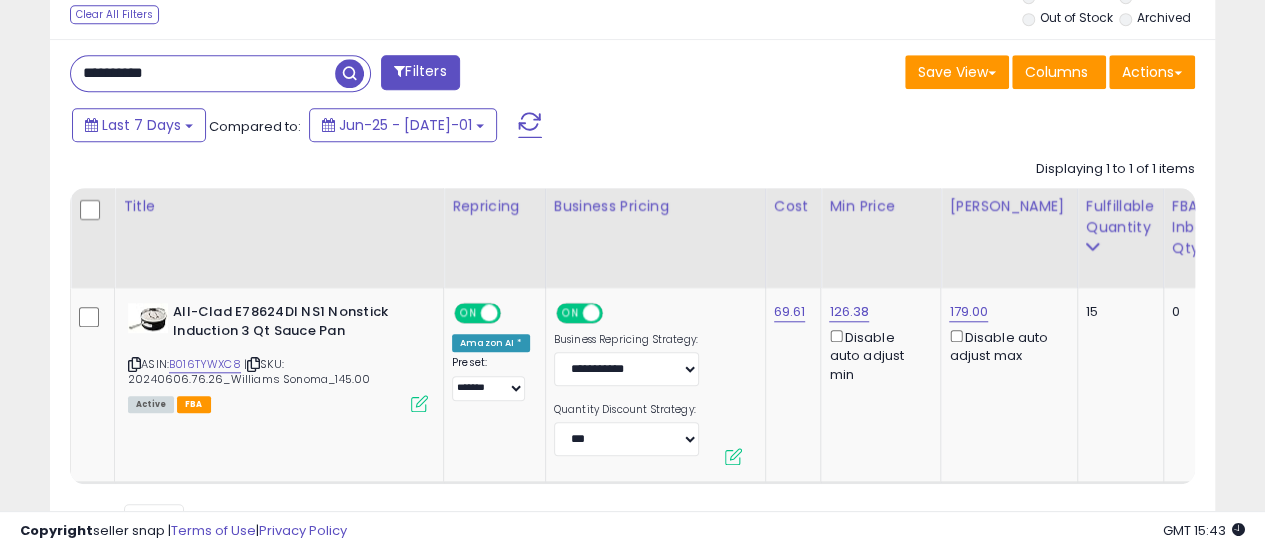 drag, startPoint x: 216, startPoint y: 80, endPoint x: 64, endPoint y: 74, distance: 152.11838 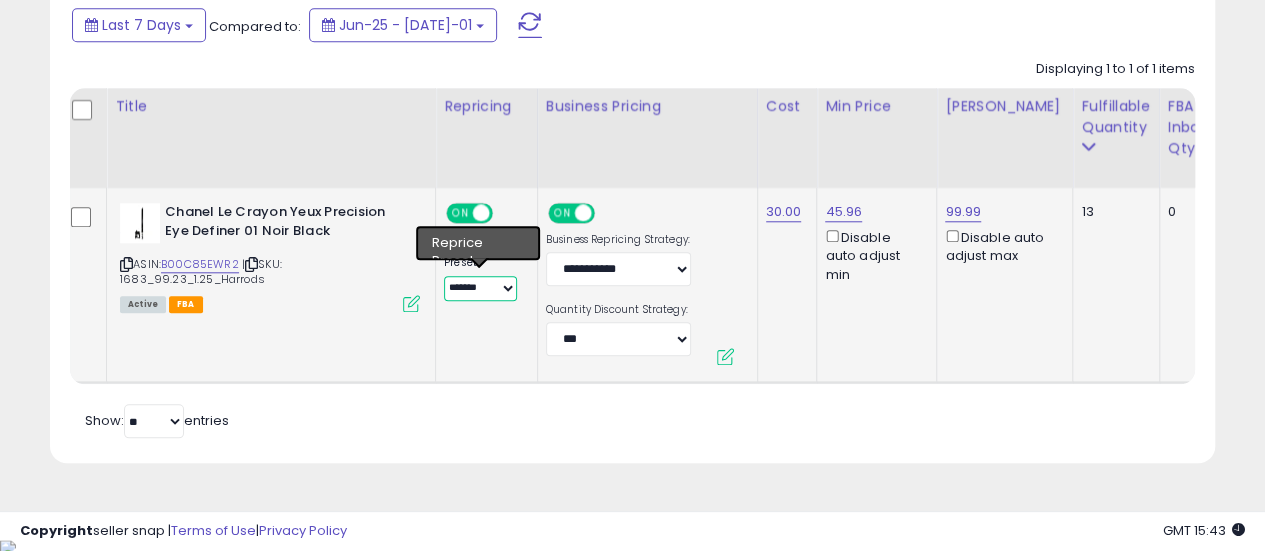 click on "**********" at bounding box center (480, 288) 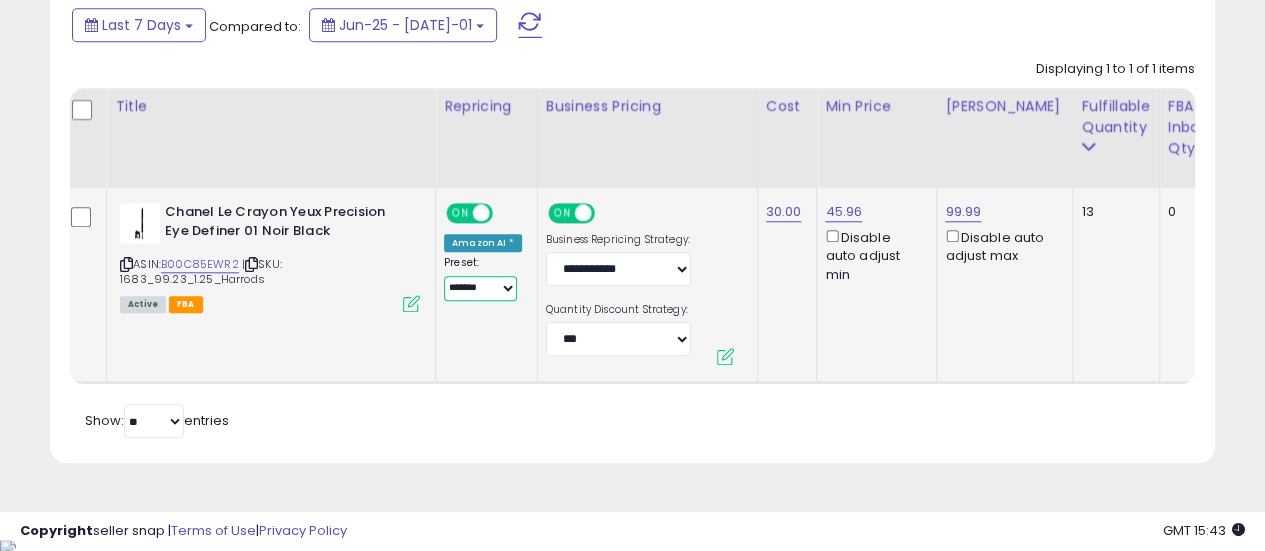 select on "**********" 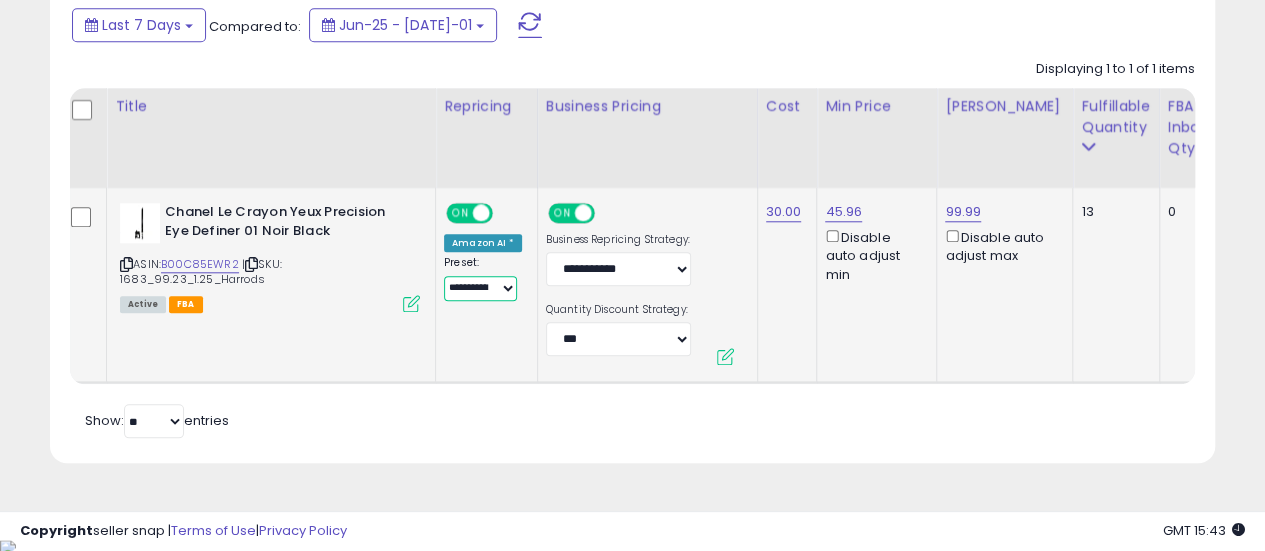 click on "**********" at bounding box center [480, 288] 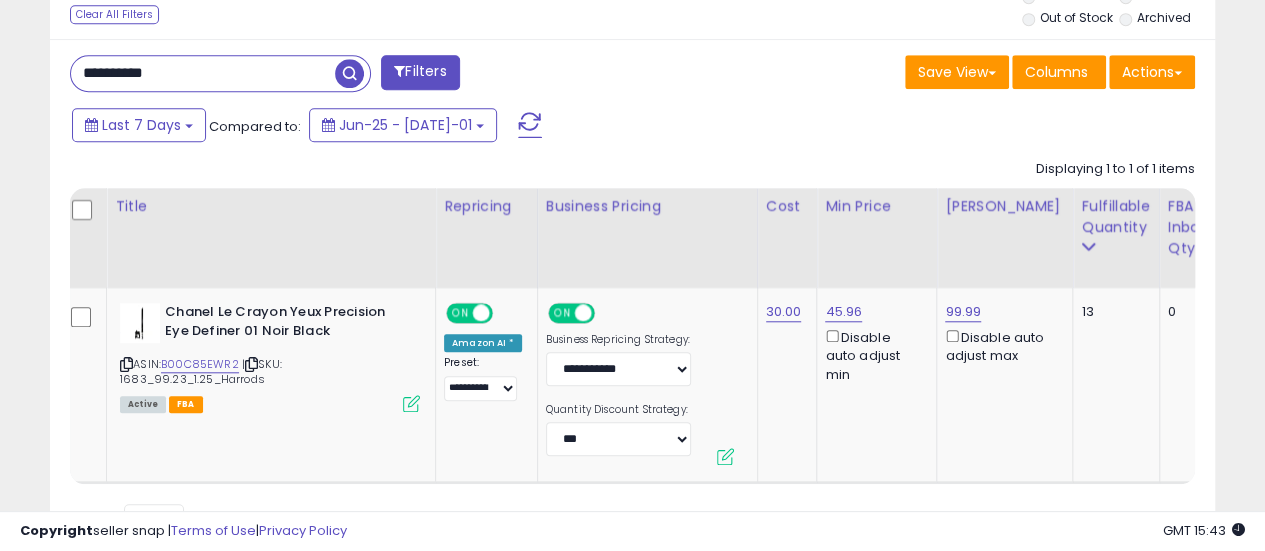 drag, startPoint x: 191, startPoint y: 81, endPoint x: 40, endPoint y: 81, distance: 151 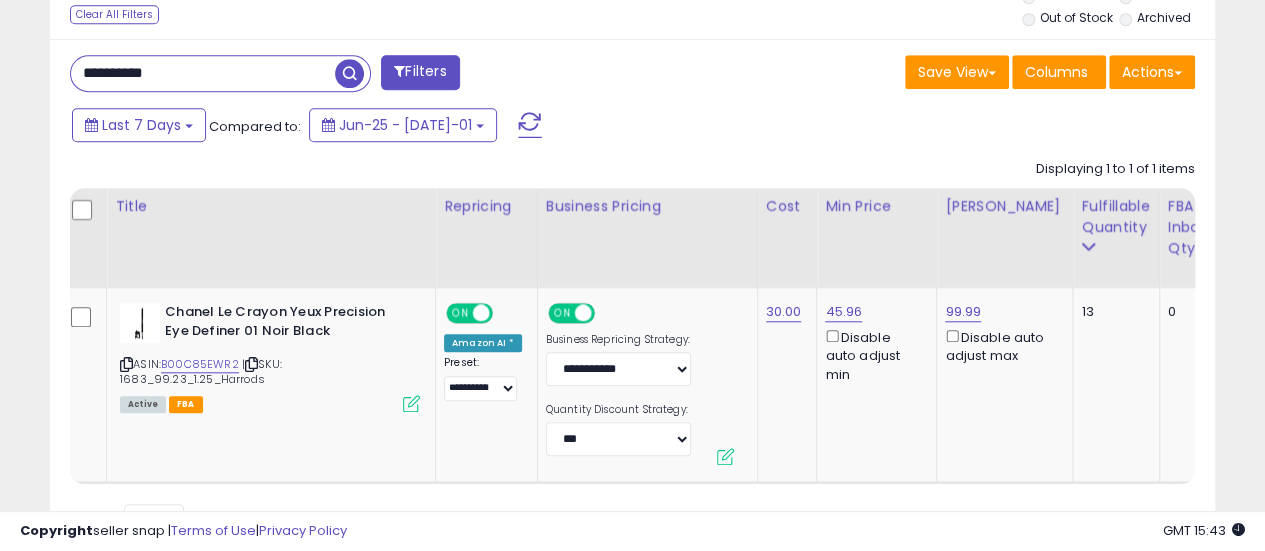 type on "**********" 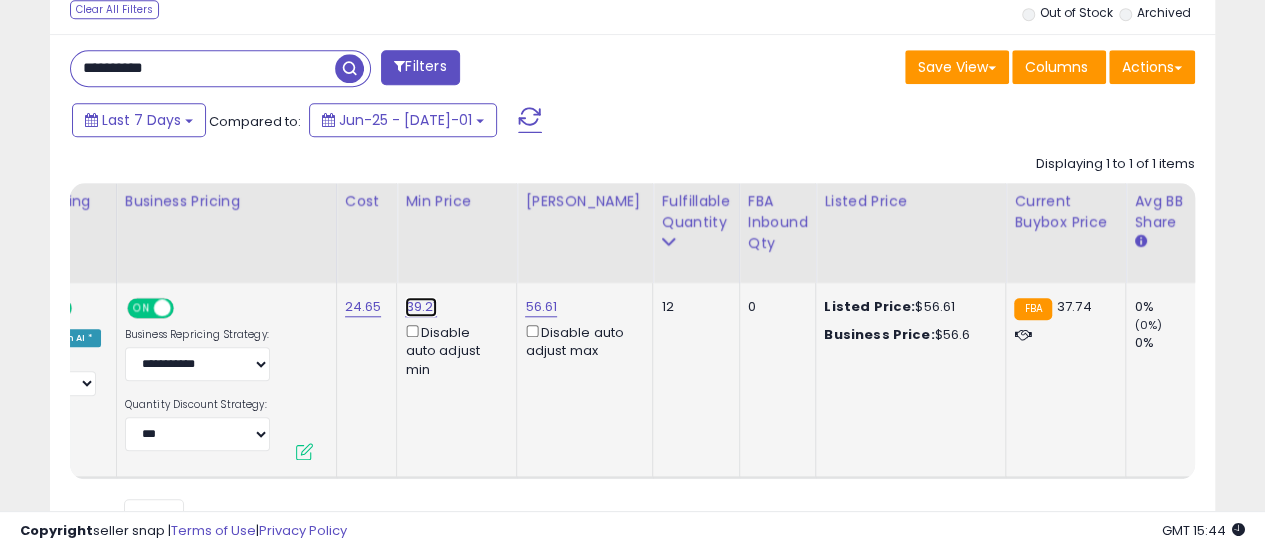click on "39.21" at bounding box center [421, 307] 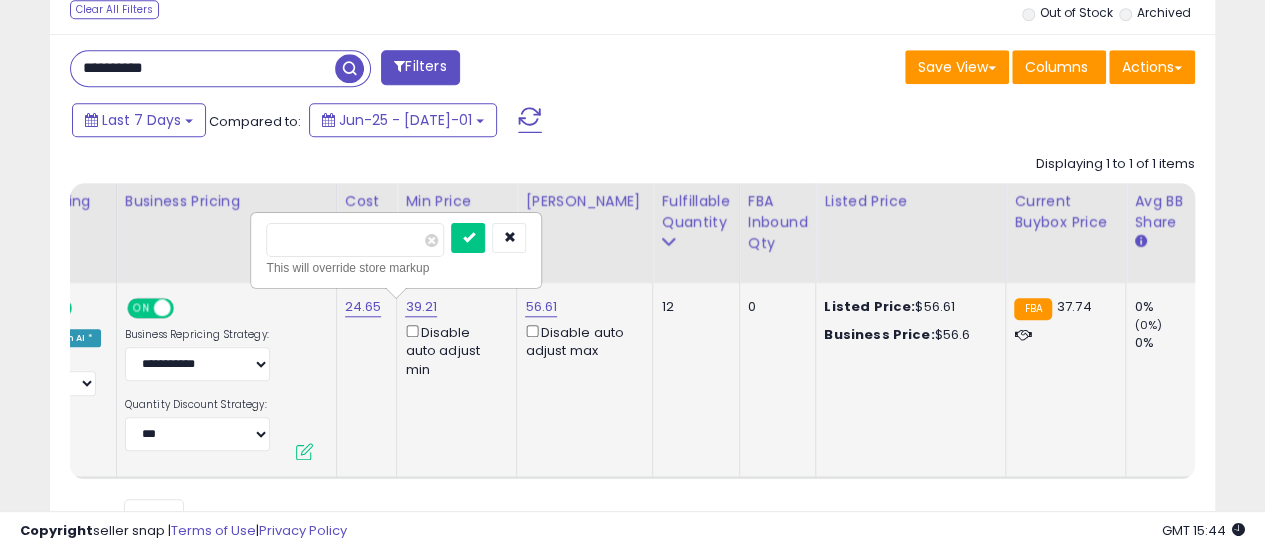 drag, startPoint x: 332, startPoint y: 249, endPoint x: 256, endPoint y: 249, distance: 76 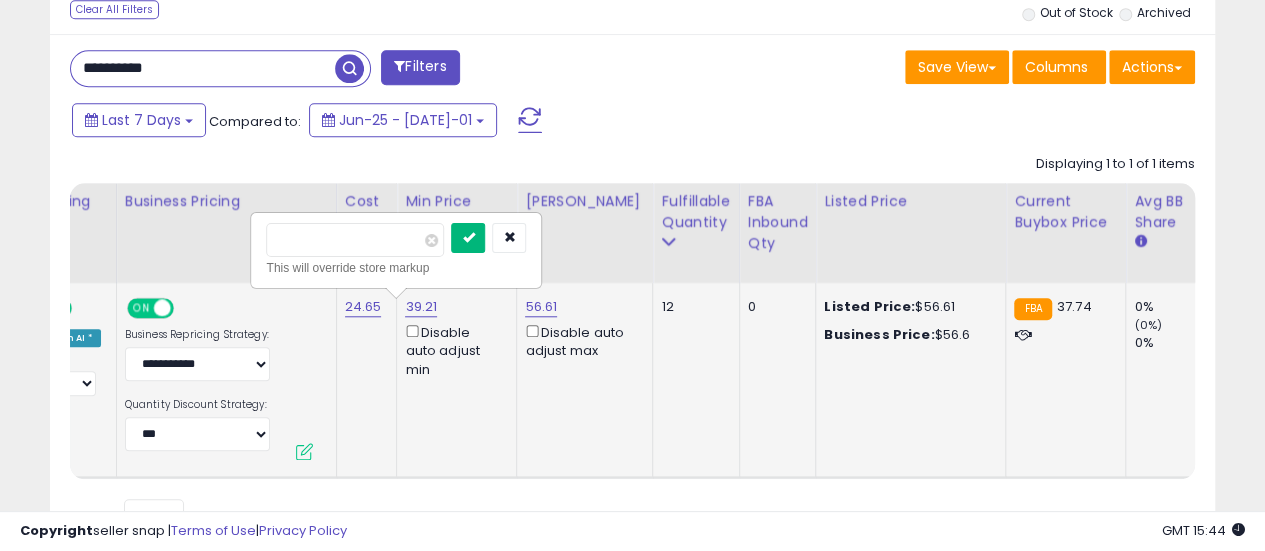 type on "**" 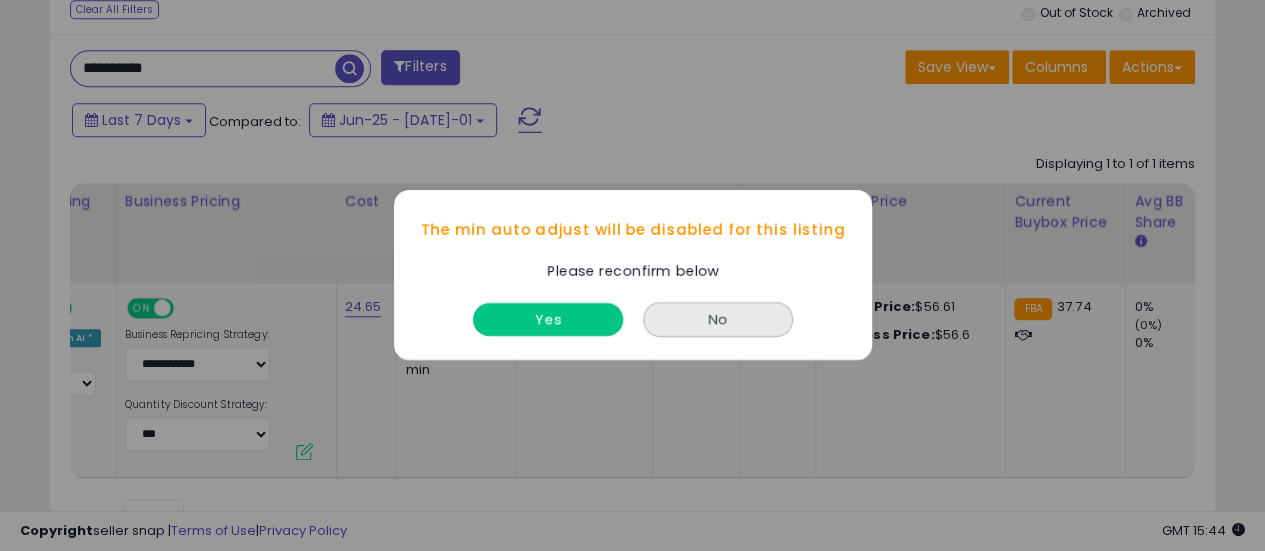 click on "Yes" at bounding box center (548, 320) 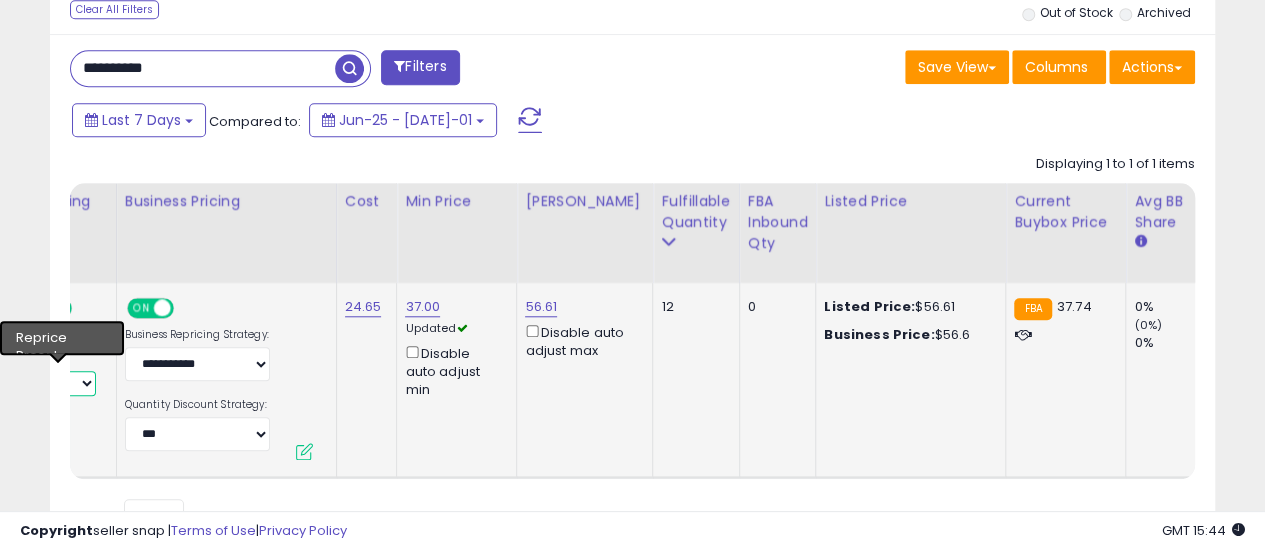 click on "**********" at bounding box center [59, 383] 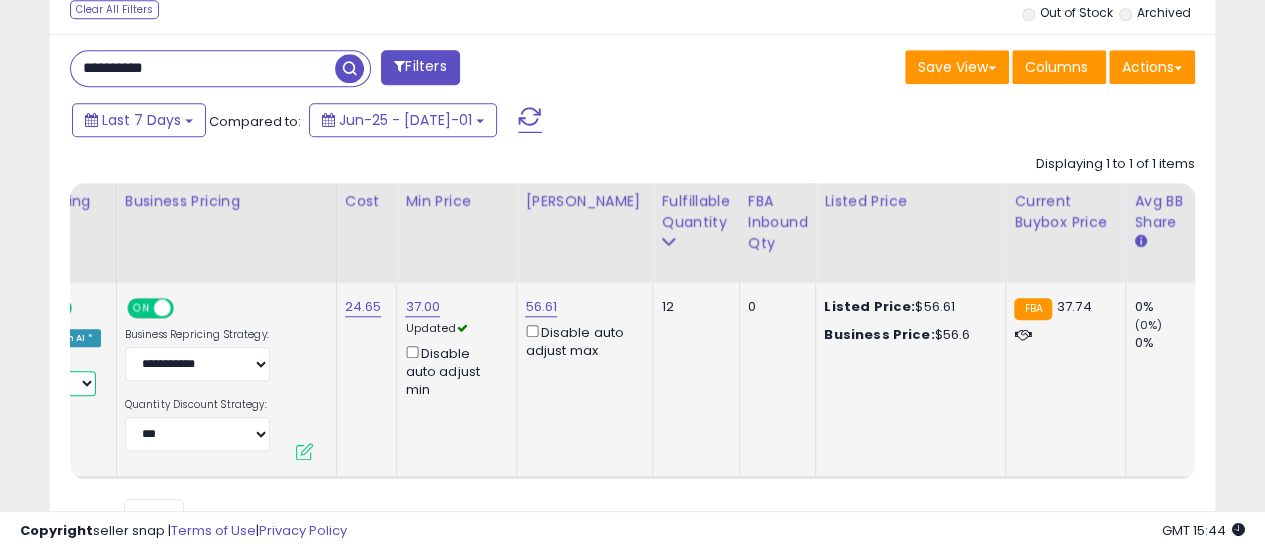 select on "**********" 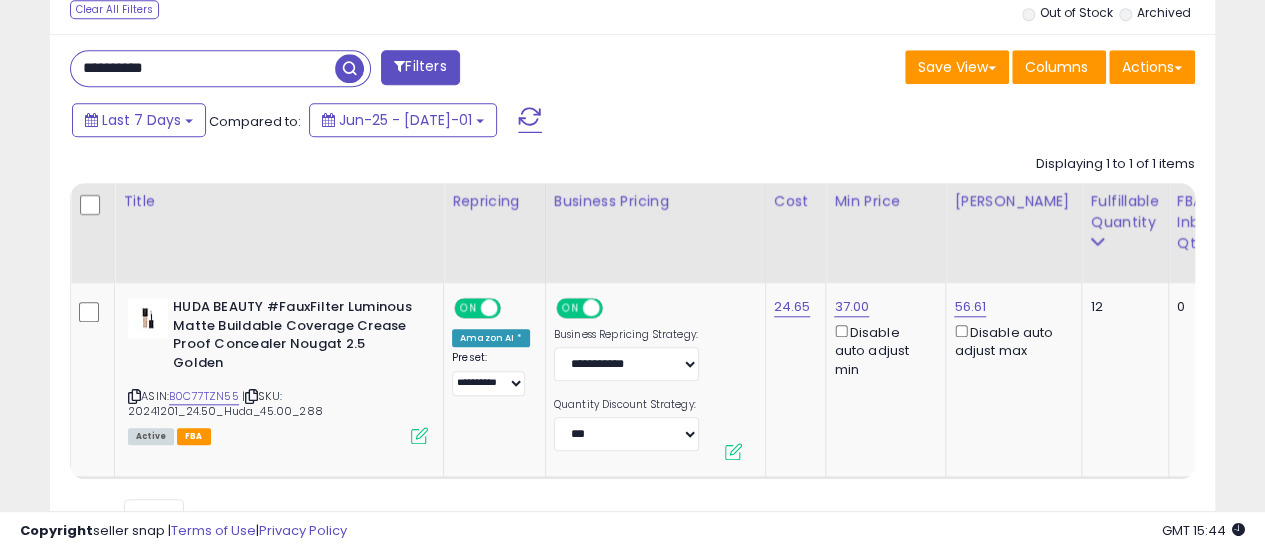 drag, startPoint x: 226, startPoint y: 68, endPoint x: 23, endPoint y: 63, distance: 203.06157 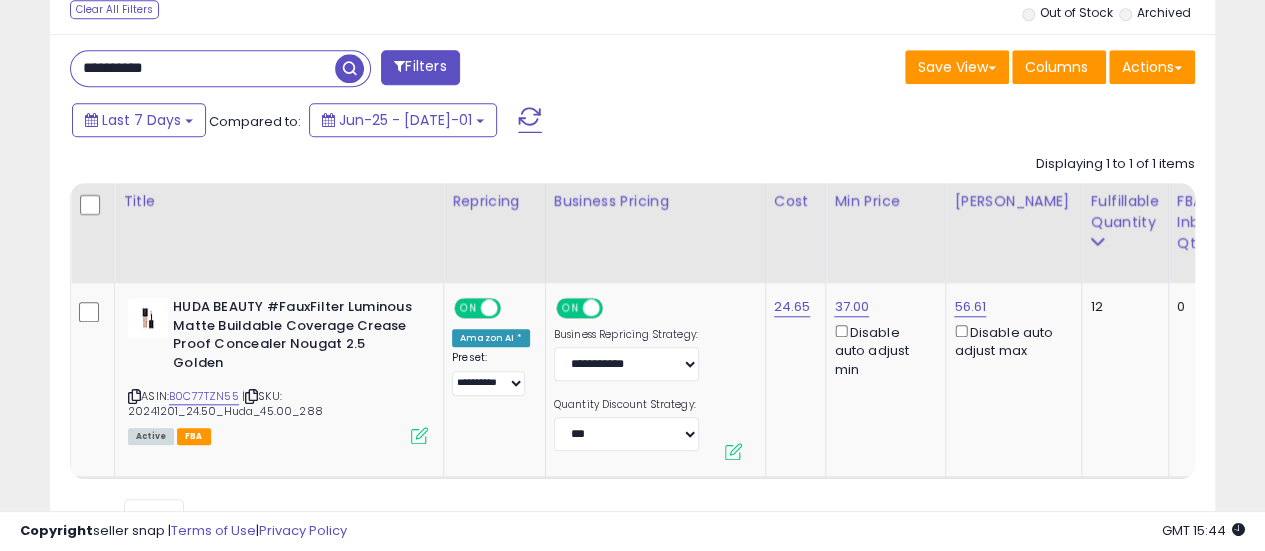 paste 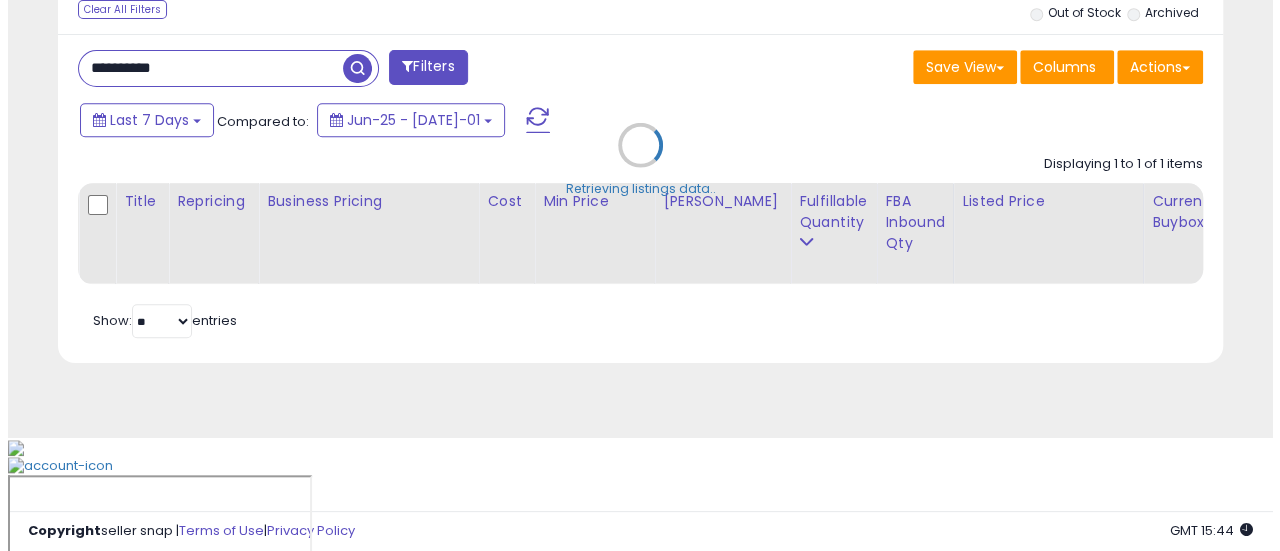 scroll, scrollTop: 688, scrollLeft: 0, axis: vertical 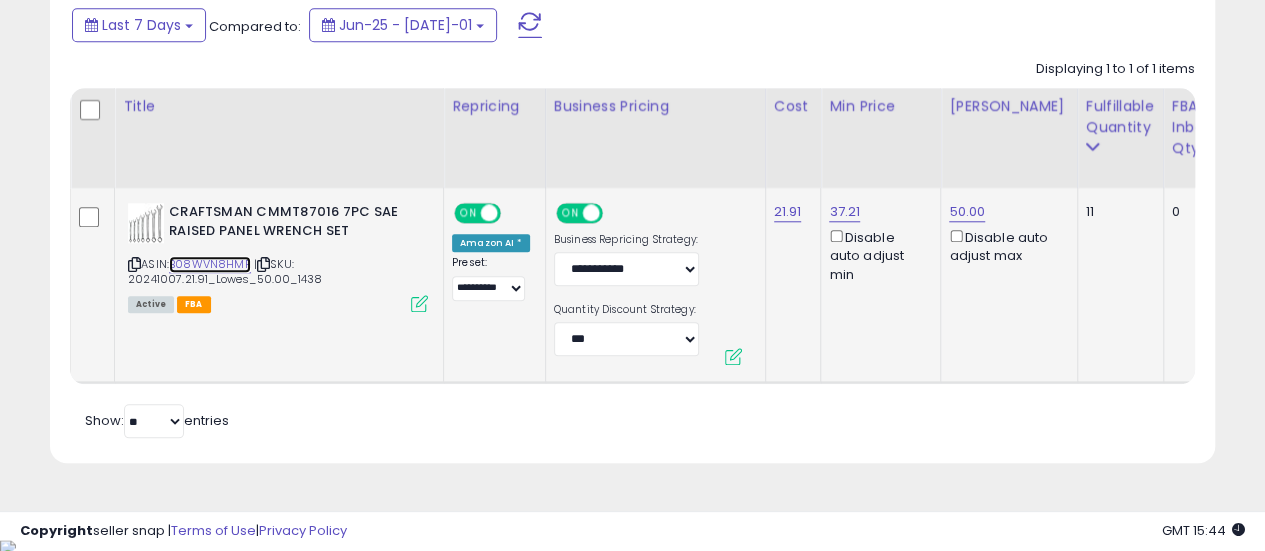 click on "B08WVN8HMP" at bounding box center (210, 264) 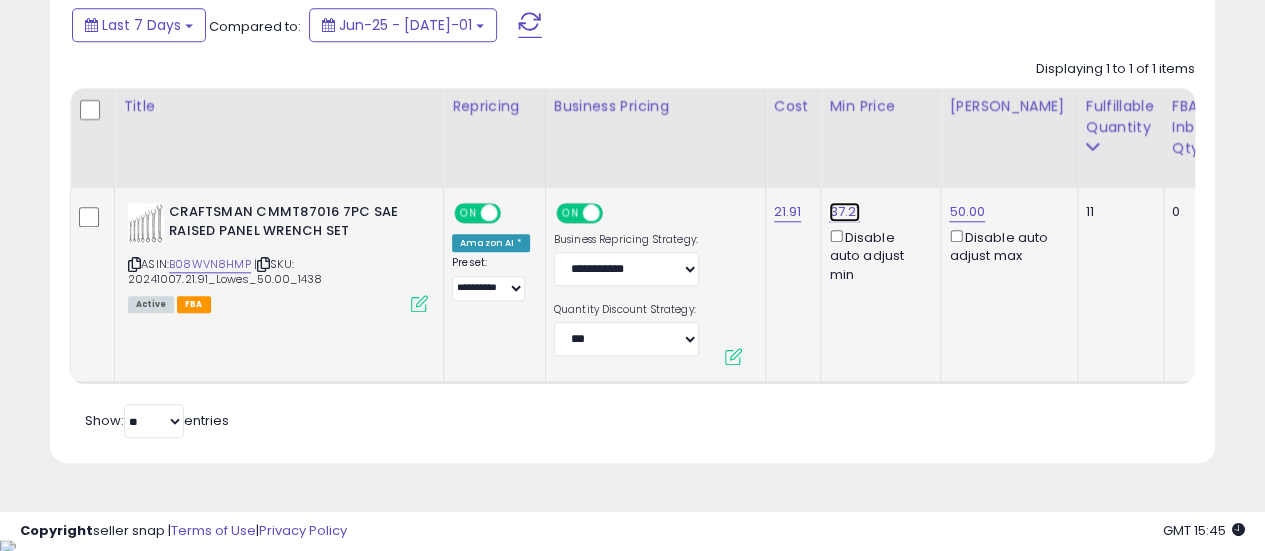 click on "37.21" at bounding box center [844, 212] 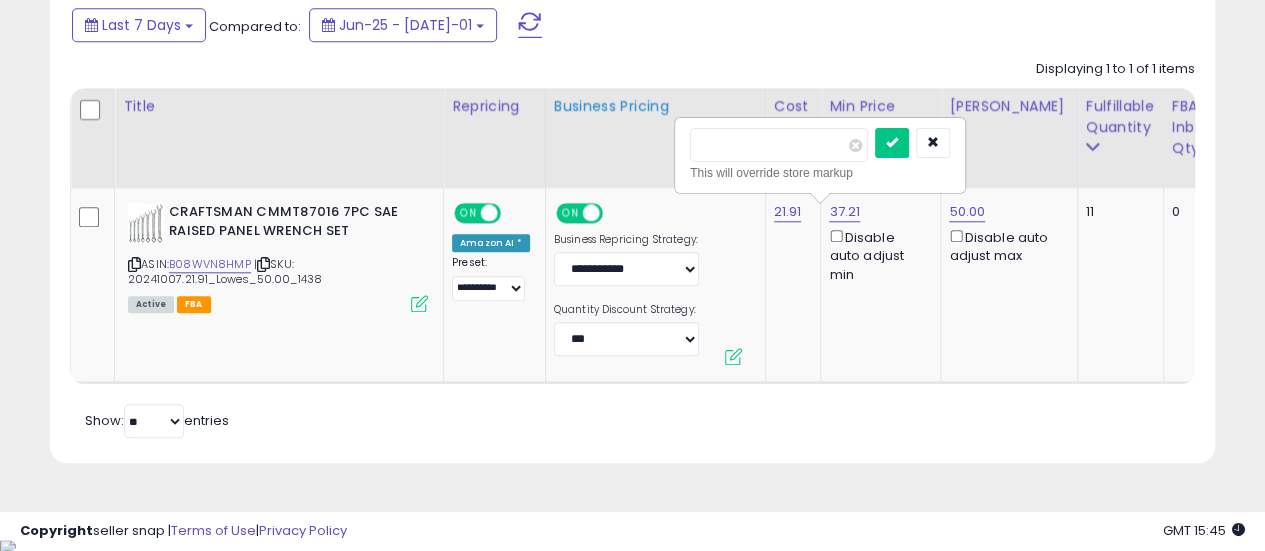 drag, startPoint x: 772, startPoint y: 144, endPoint x: 660, endPoint y: 144, distance: 112 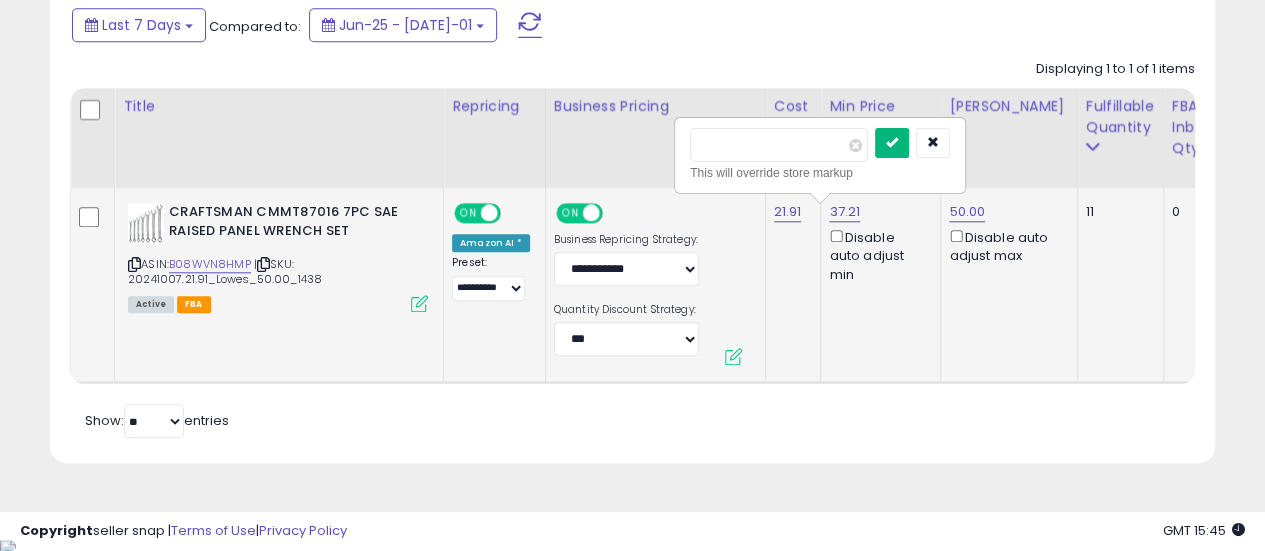 type on "**" 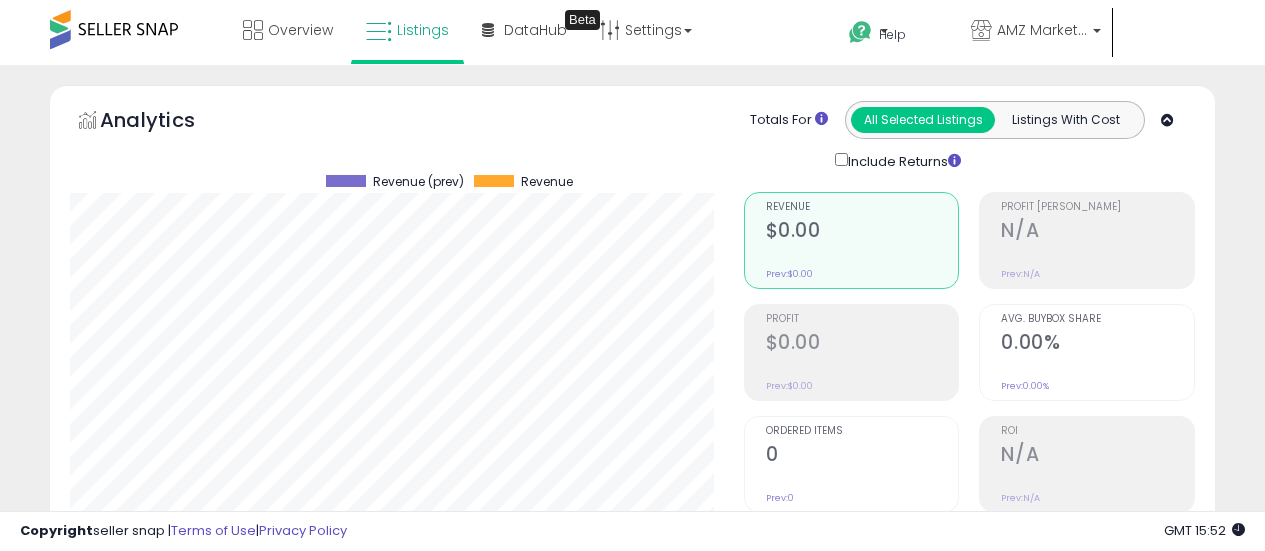 scroll, scrollTop: 883, scrollLeft: 0, axis: vertical 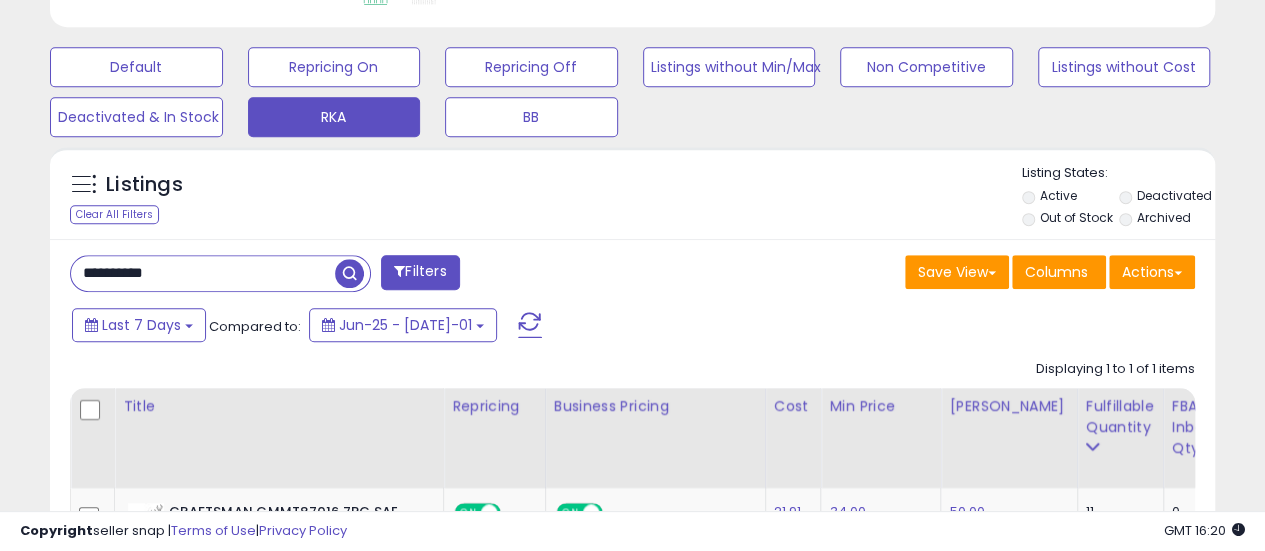 click on "**********" at bounding box center (203, 273) 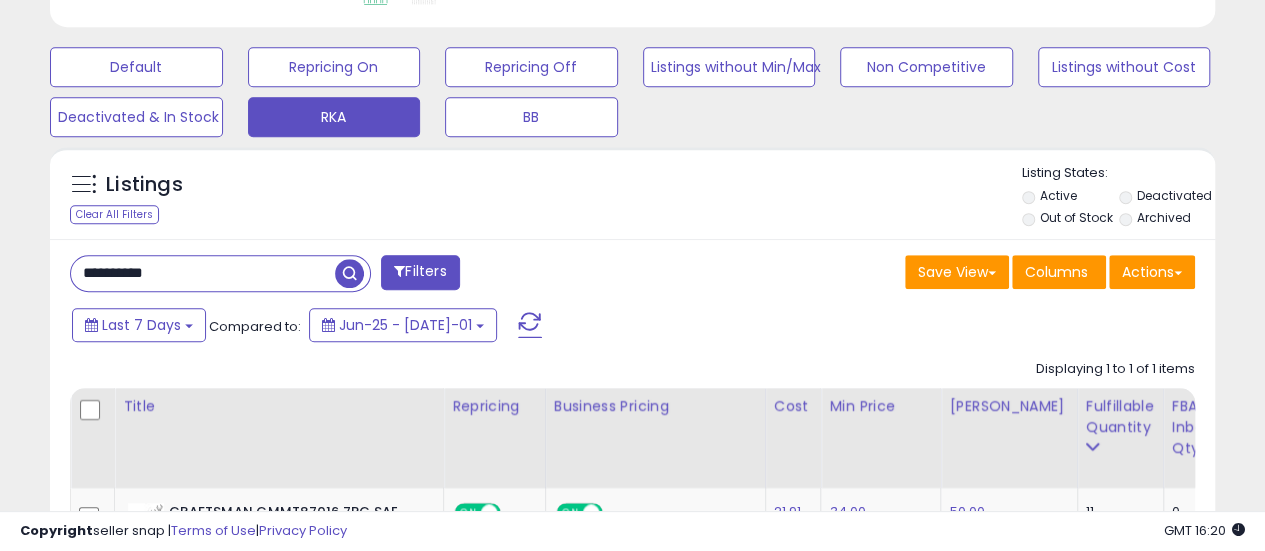 drag, startPoint x: 202, startPoint y: 278, endPoint x: 70, endPoint y: 261, distance: 133.0902 